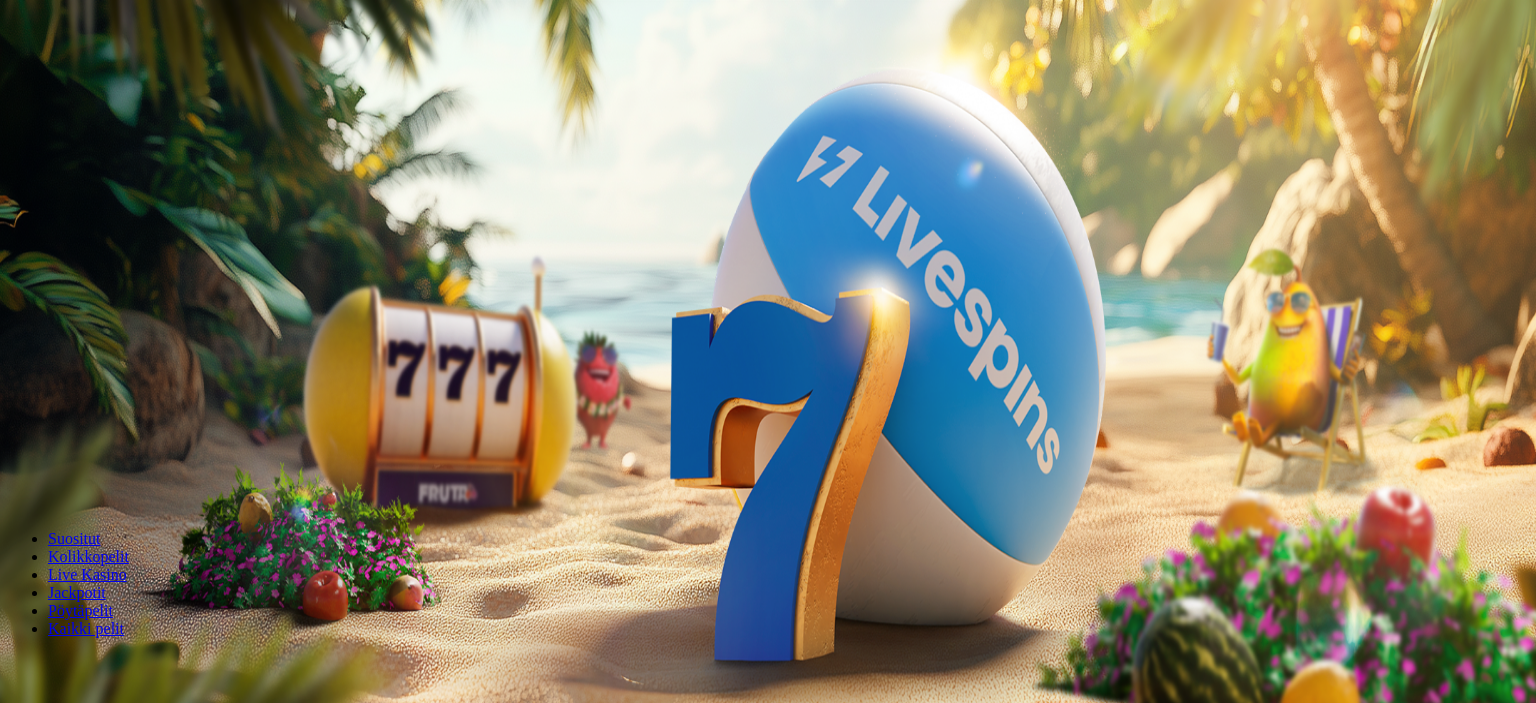 scroll, scrollTop: 0, scrollLeft: 0, axis: both 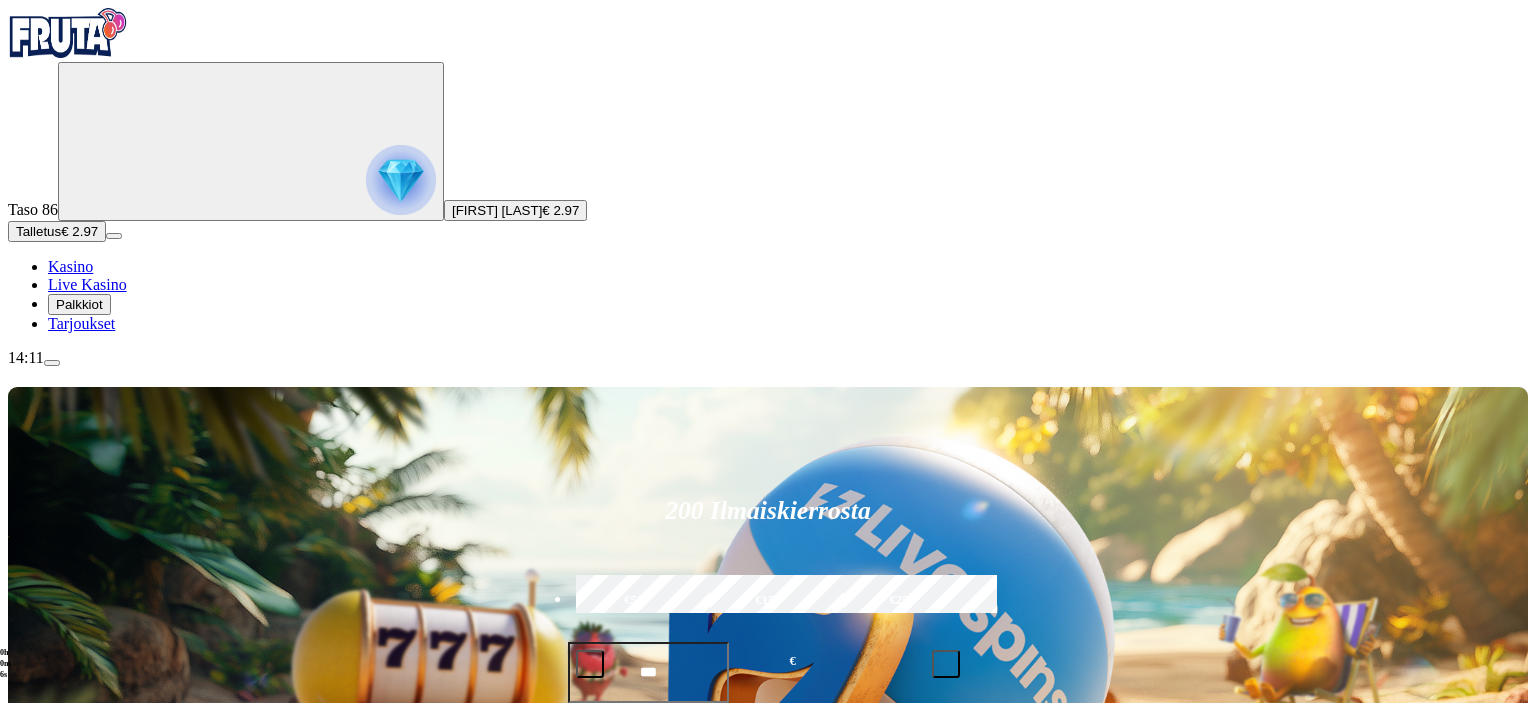 click on "Palkkiot" at bounding box center (79, 304) 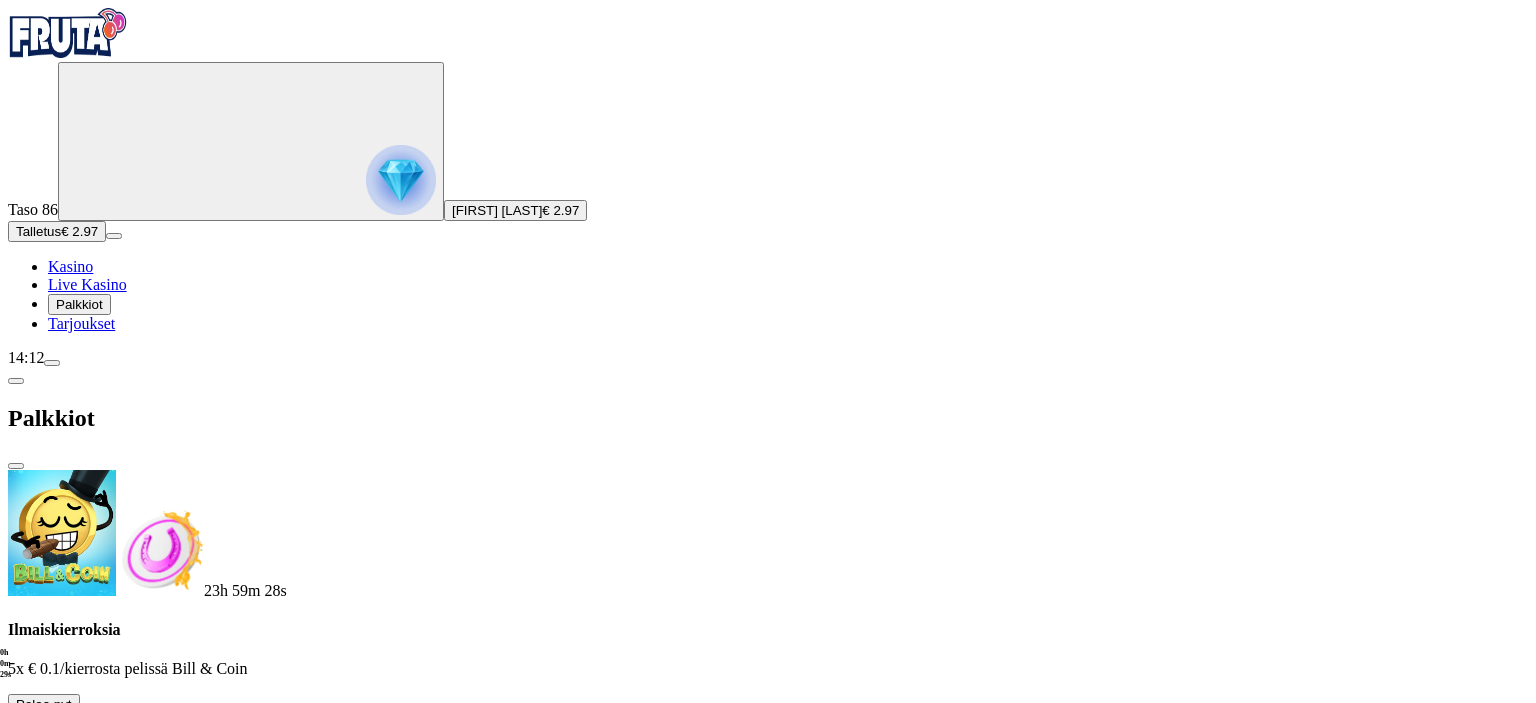 scroll, scrollTop: 432, scrollLeft: 0, axis: vertical 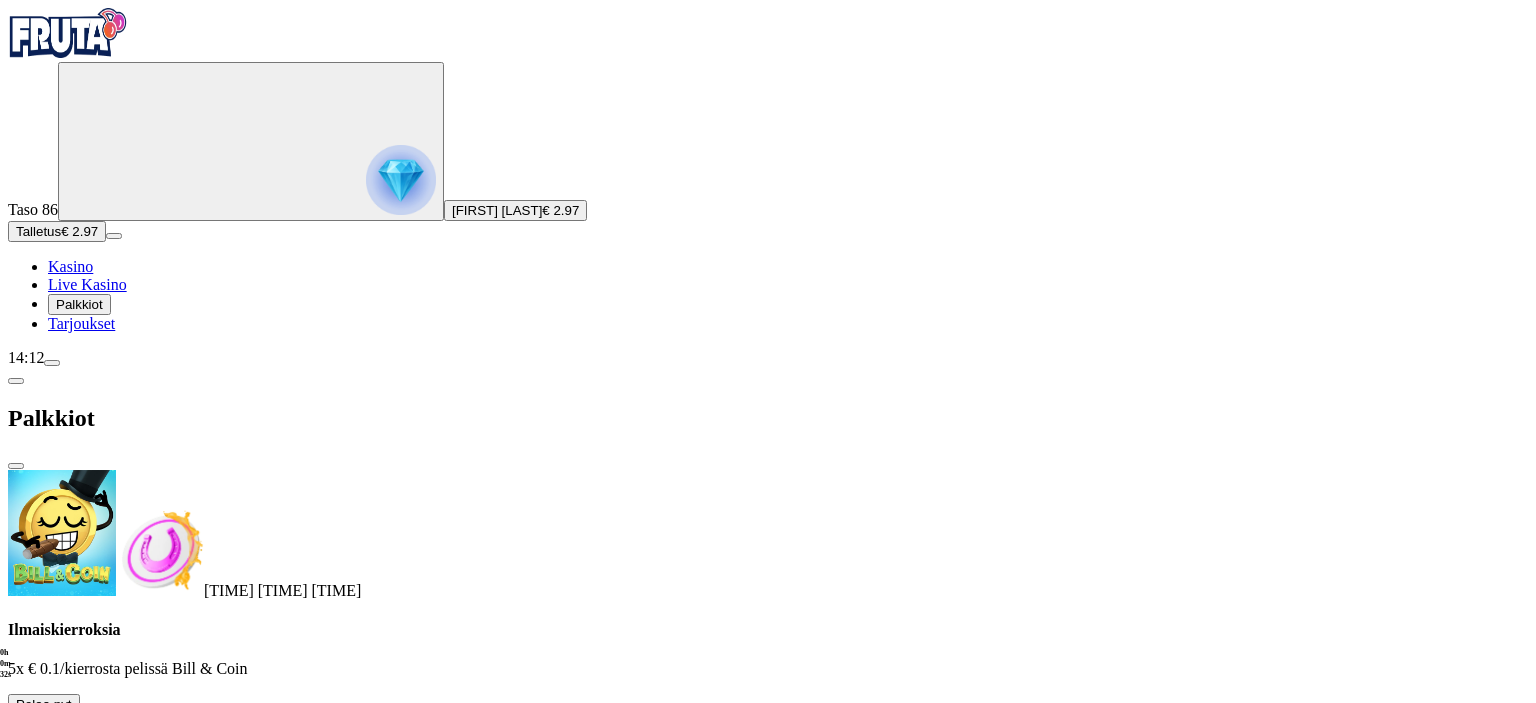 click at bounding box center [123, 1989] 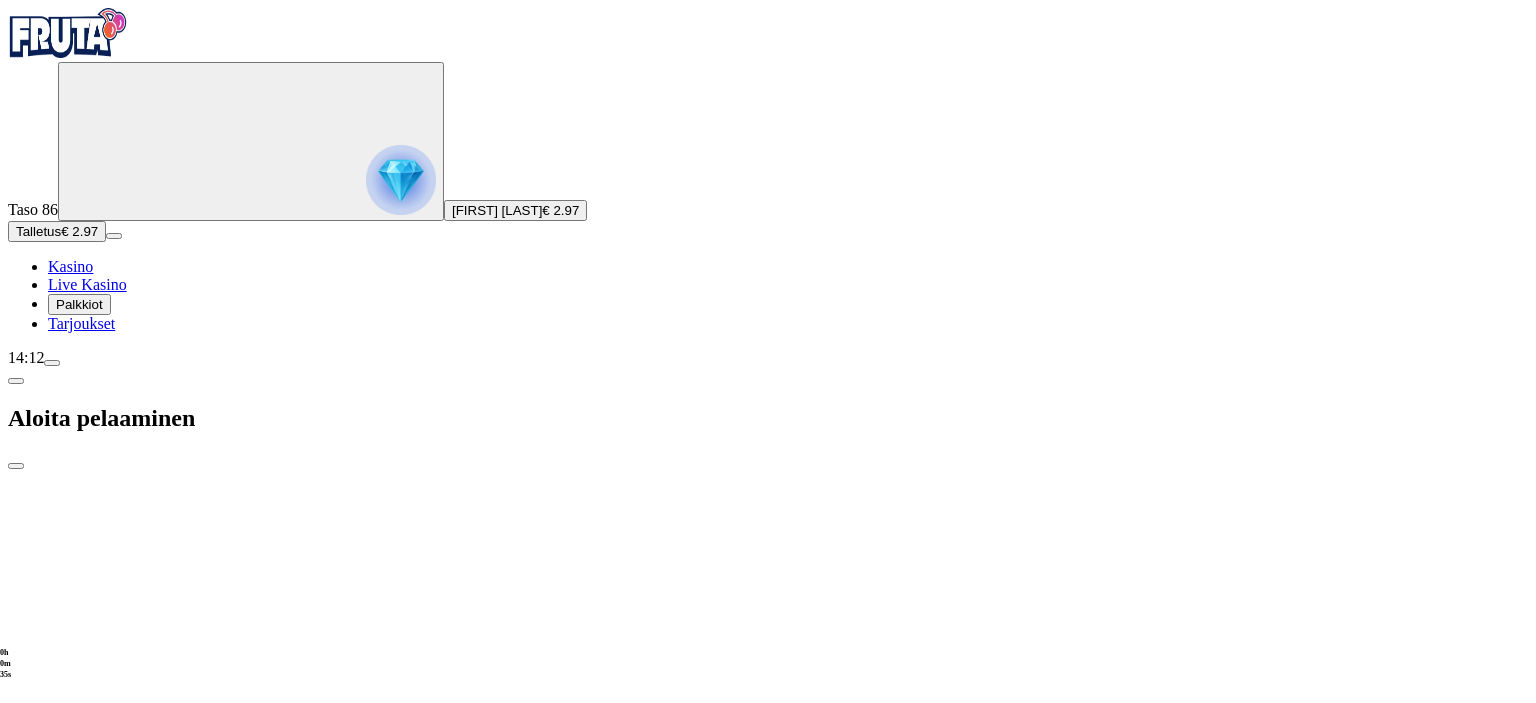 click on "€50" at bounding box center (292, 2022) 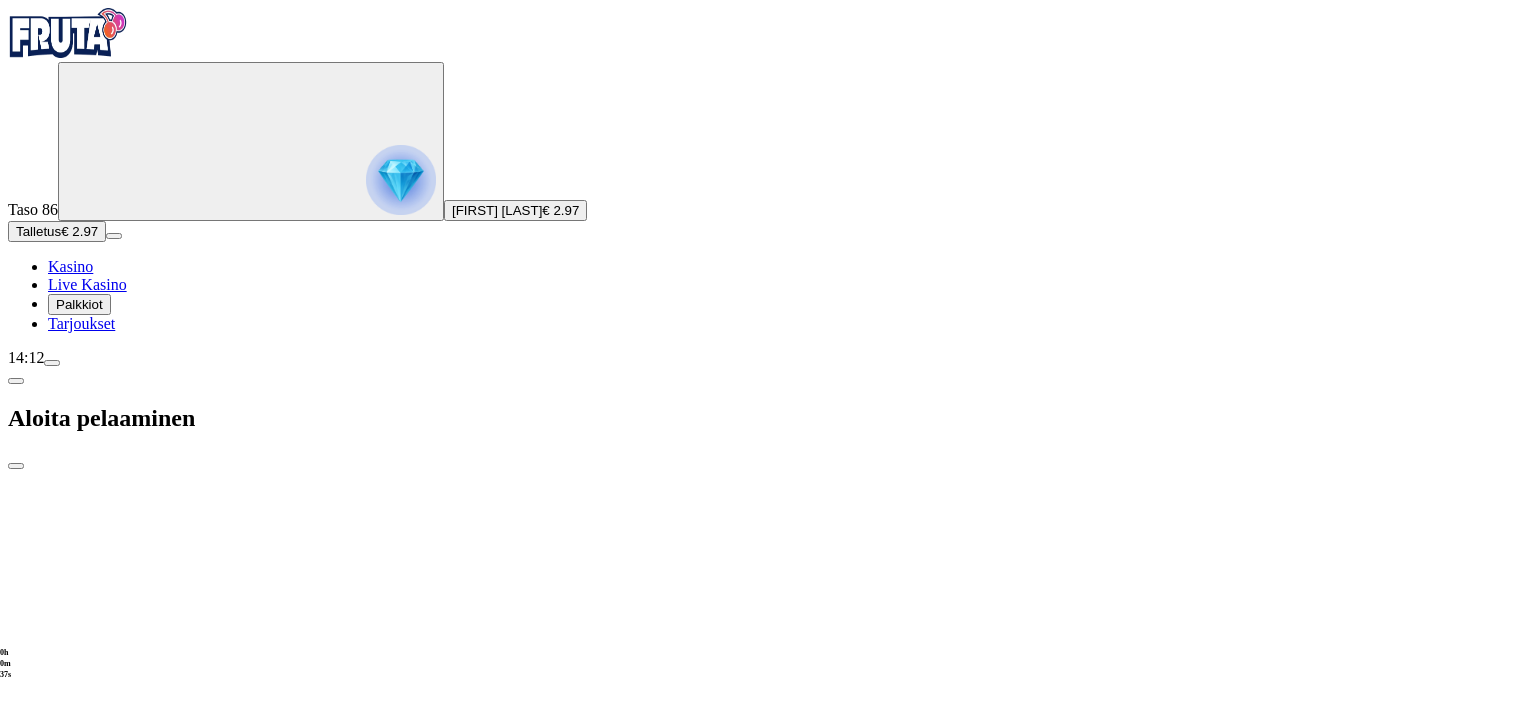 click on "TALLETA JA PELAA" at bounding box center (71, 2176) 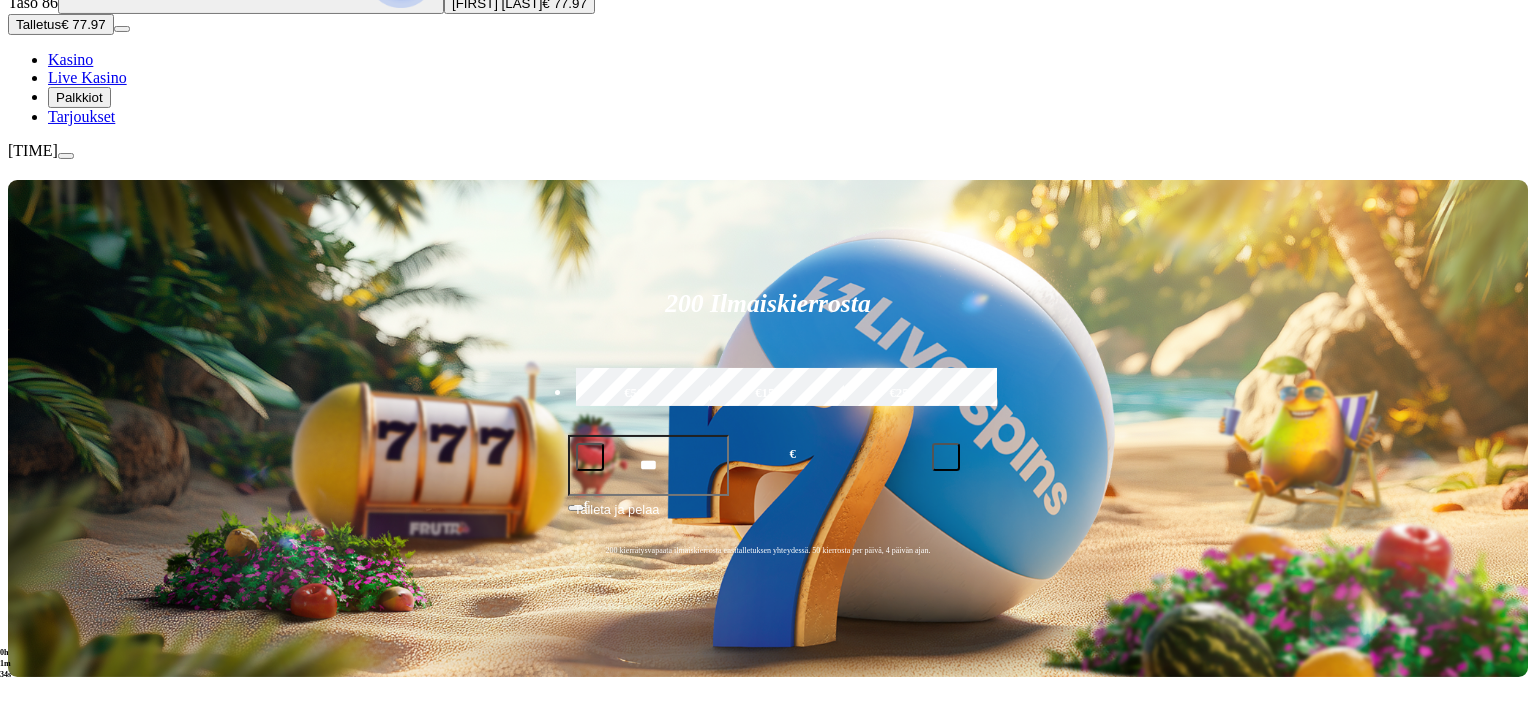 scroll, scrollTop: 211, scrollLeft: 0, axis: vertical 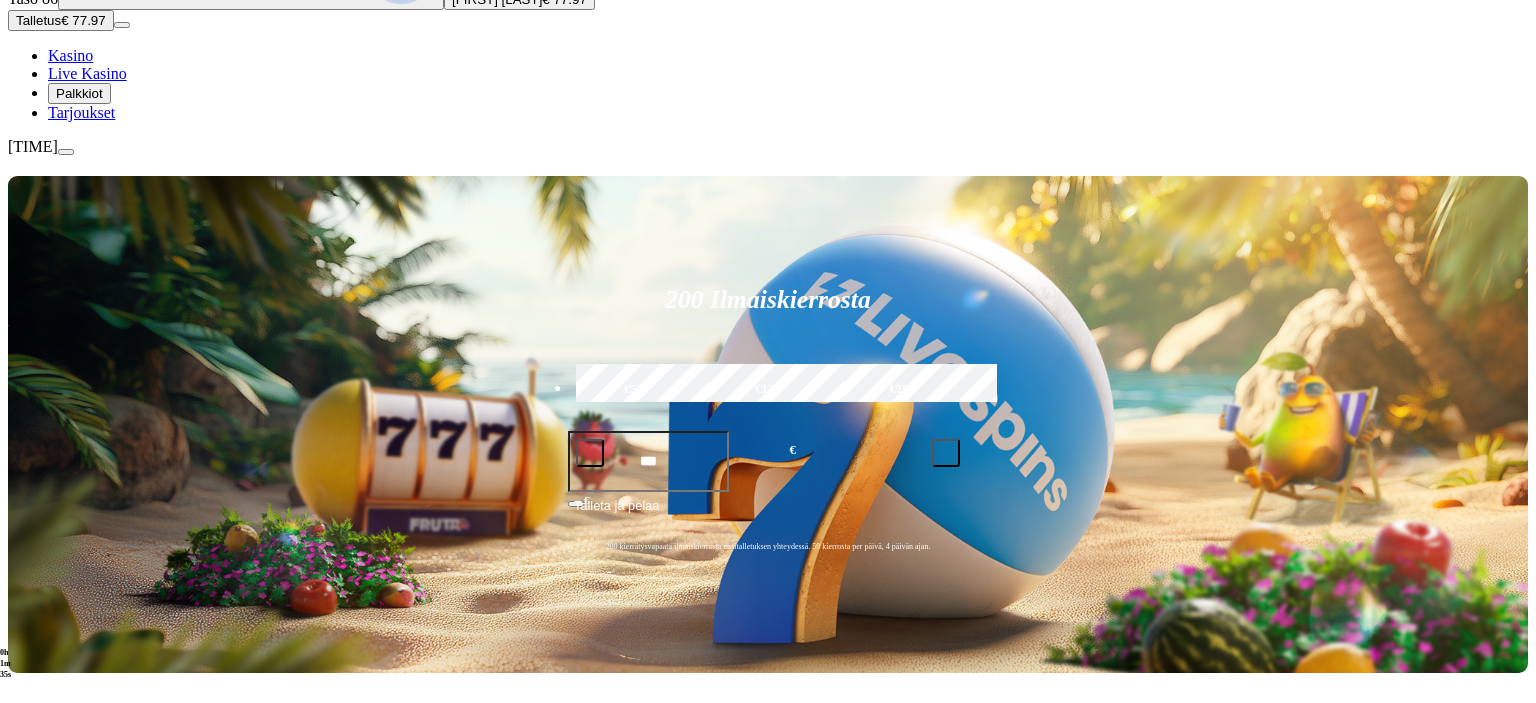 click at bounding box center [32, 944] 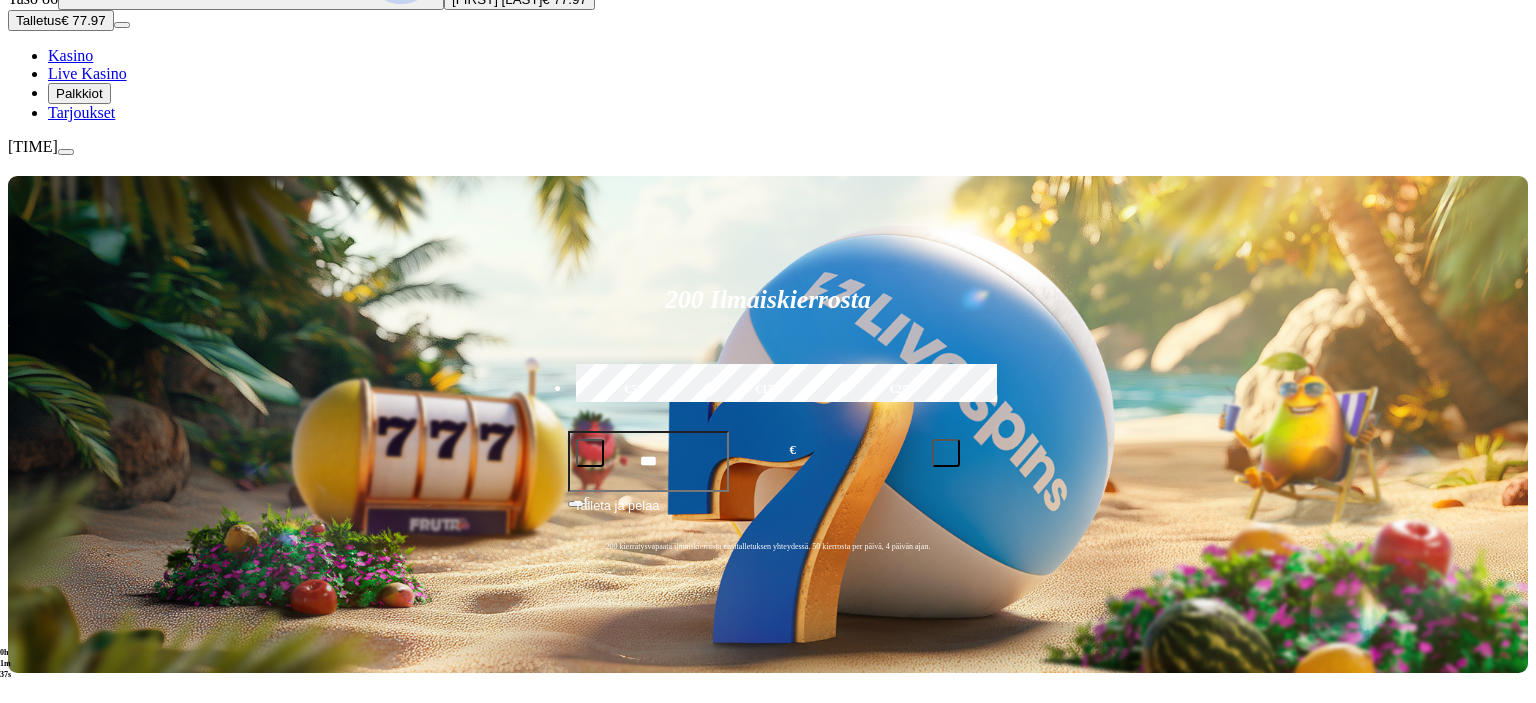 click at bounding box center (32, 944) 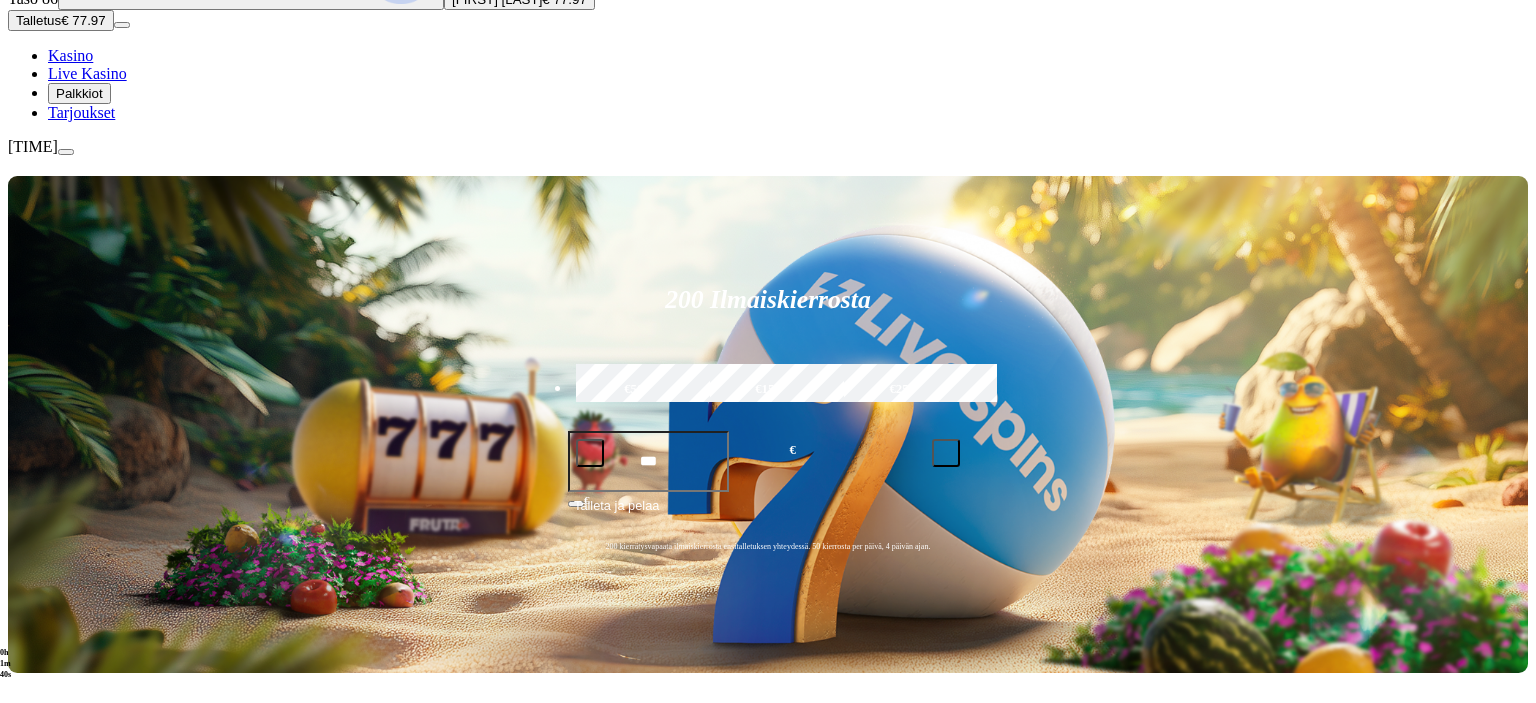 click at bounding box center (16, 944) 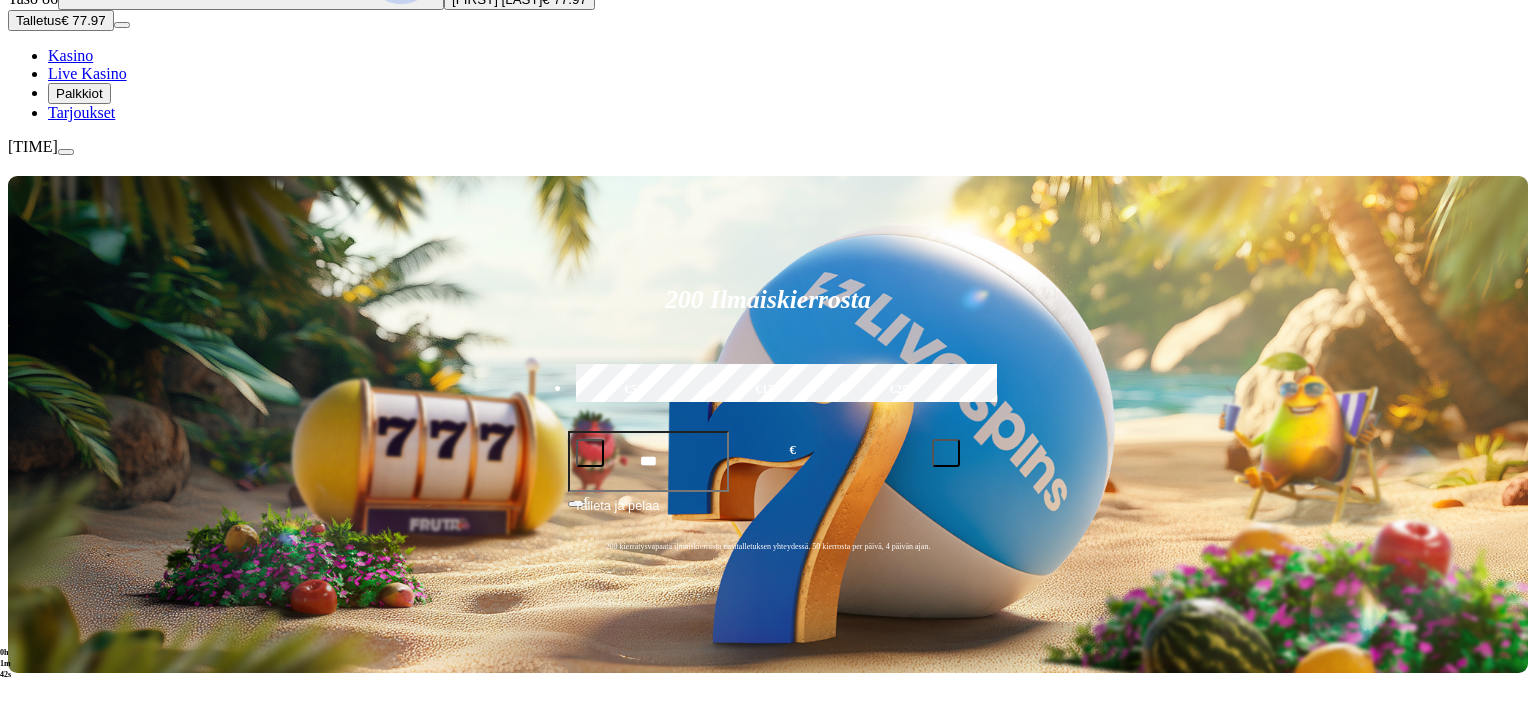 click at bounding box center (1067, 772) 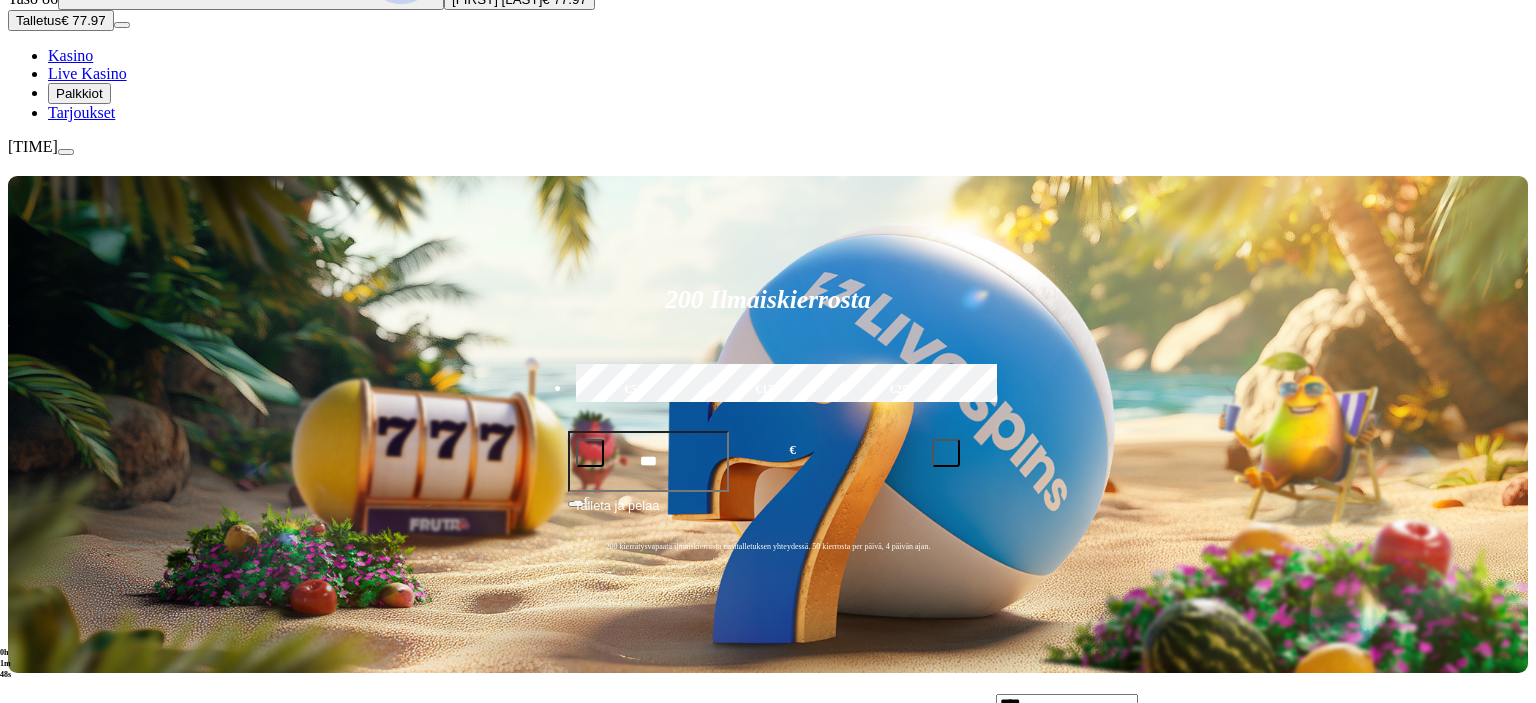 type on "****" 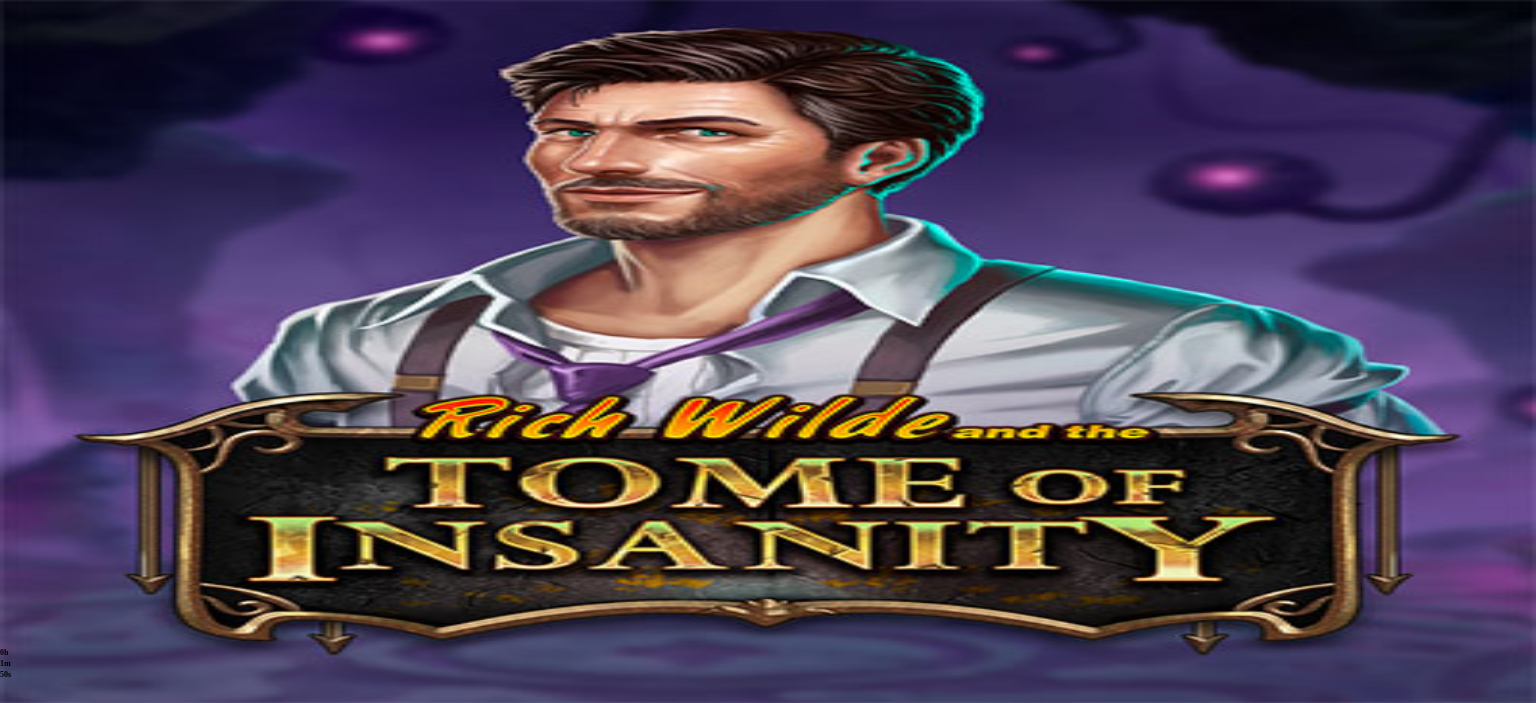 scroll, scrollTop: 0, scrollLeft: 0, axis: both 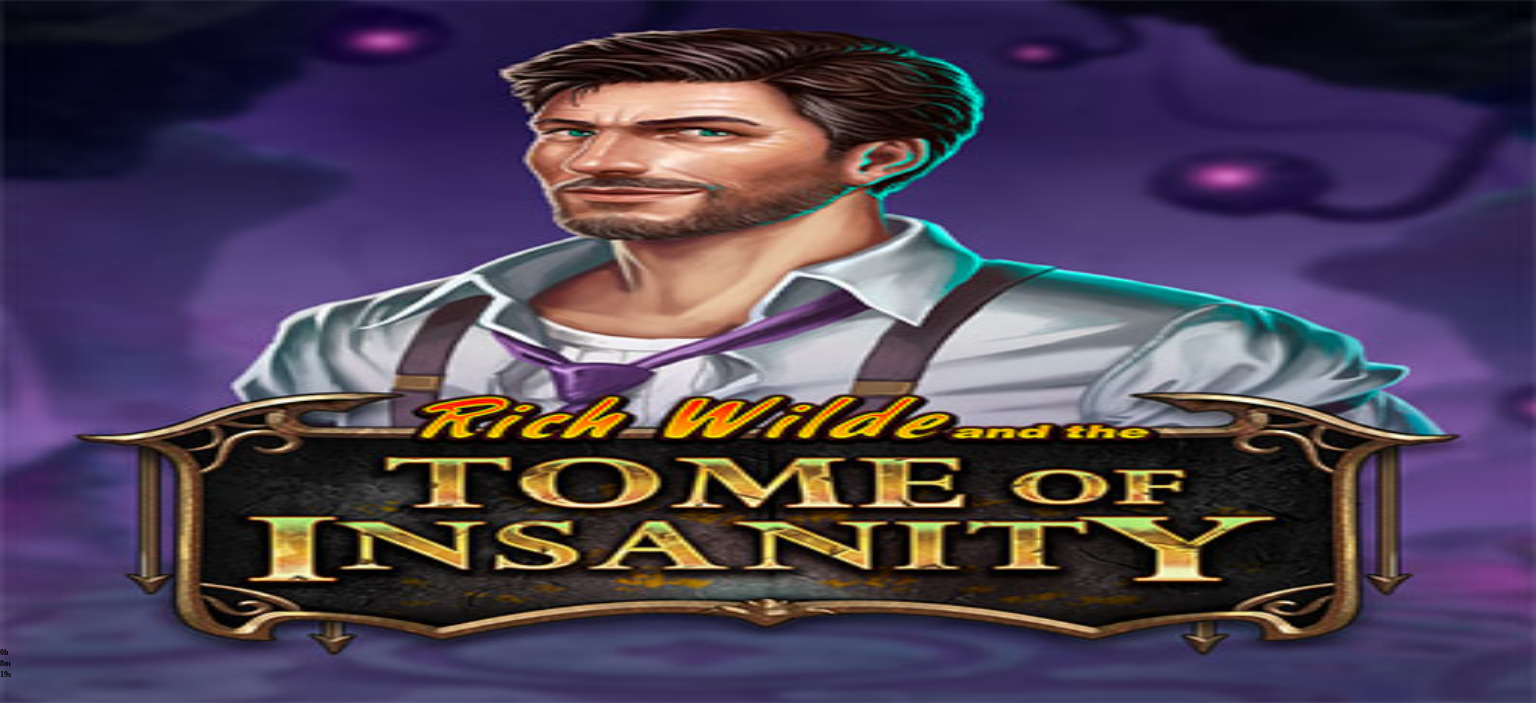 click on "Talletus" at bounding box center (38, 231) 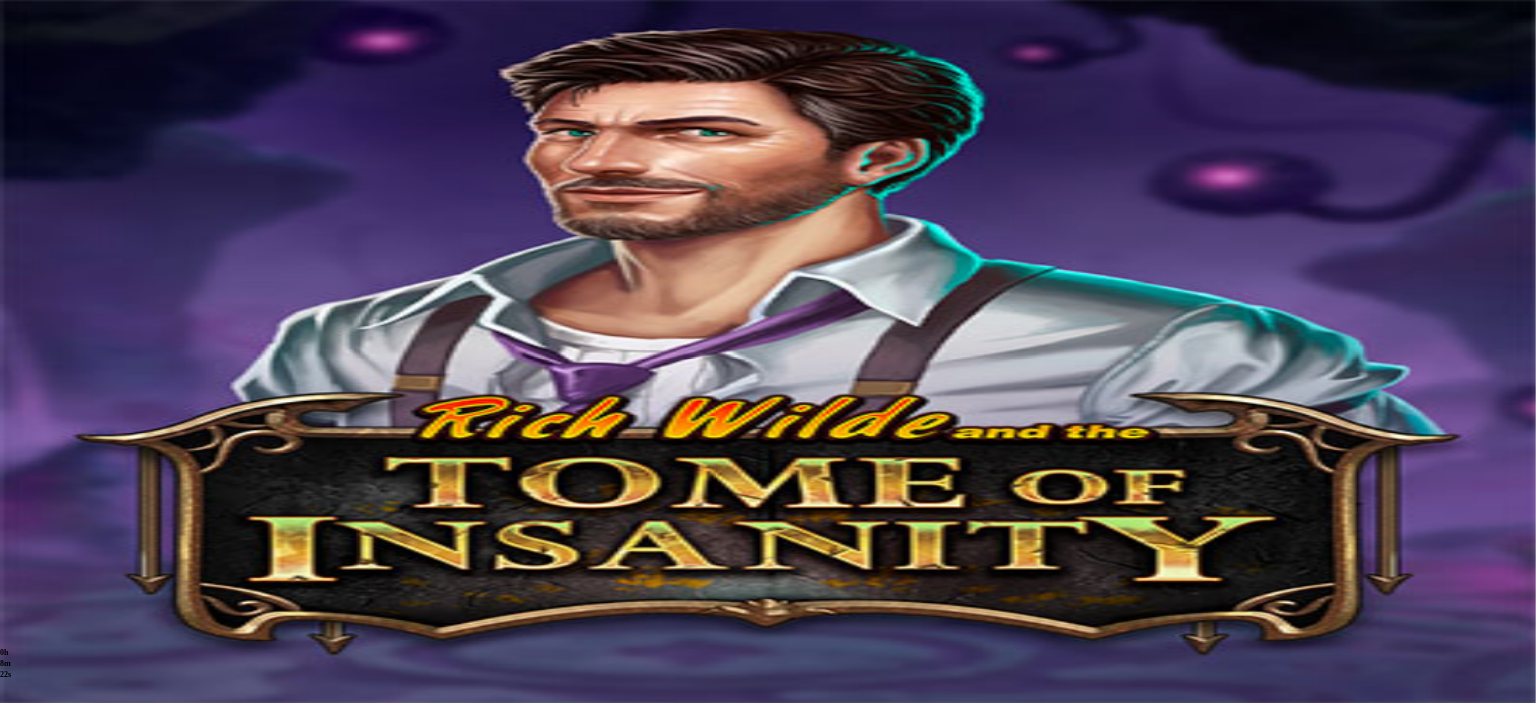 drag, startPoint x: 542, startPoint y: 206, endPoint x: 136, endPoint y: 167, distance: 407.86887 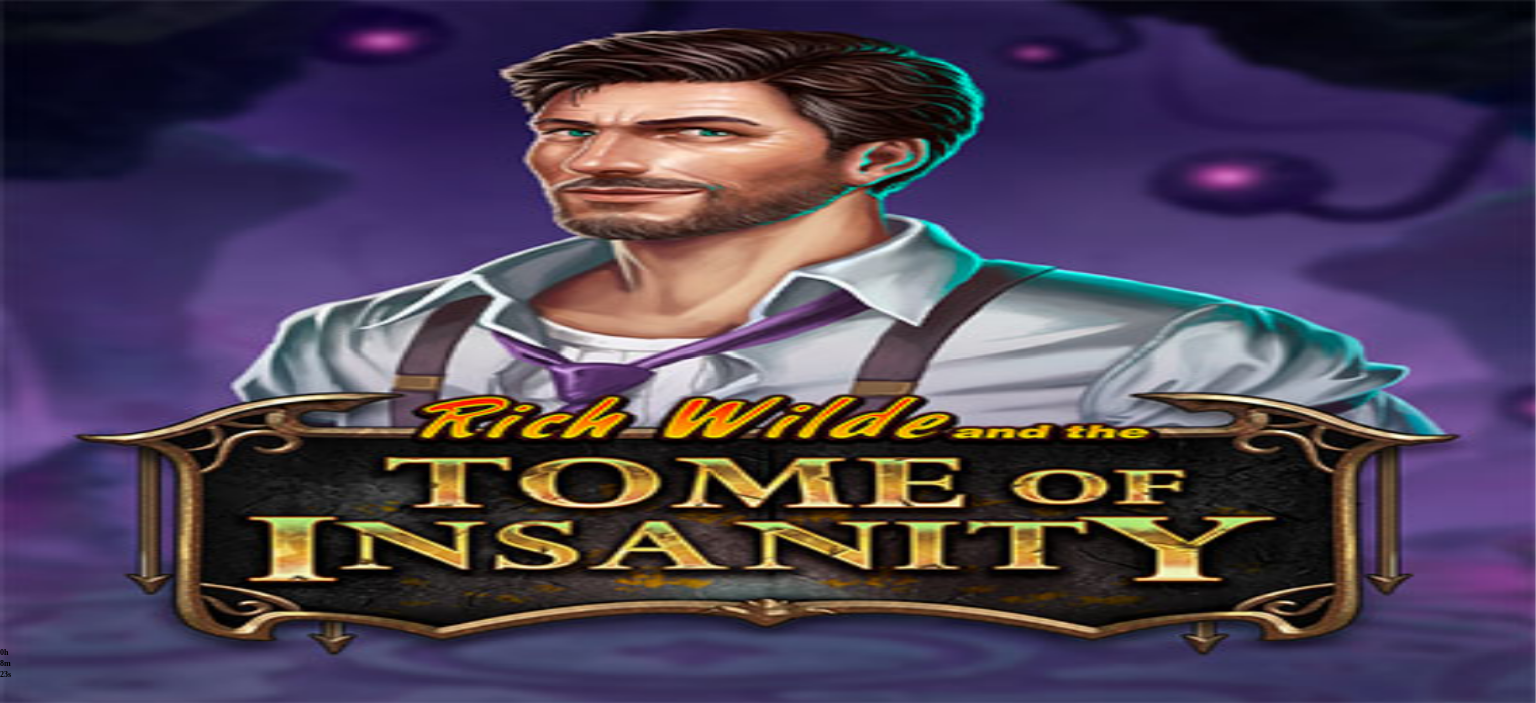 drag, startPoint x: 562, startPoint y: 180, endPoint x: 119, endPoint y: 188, distance: 443.07224 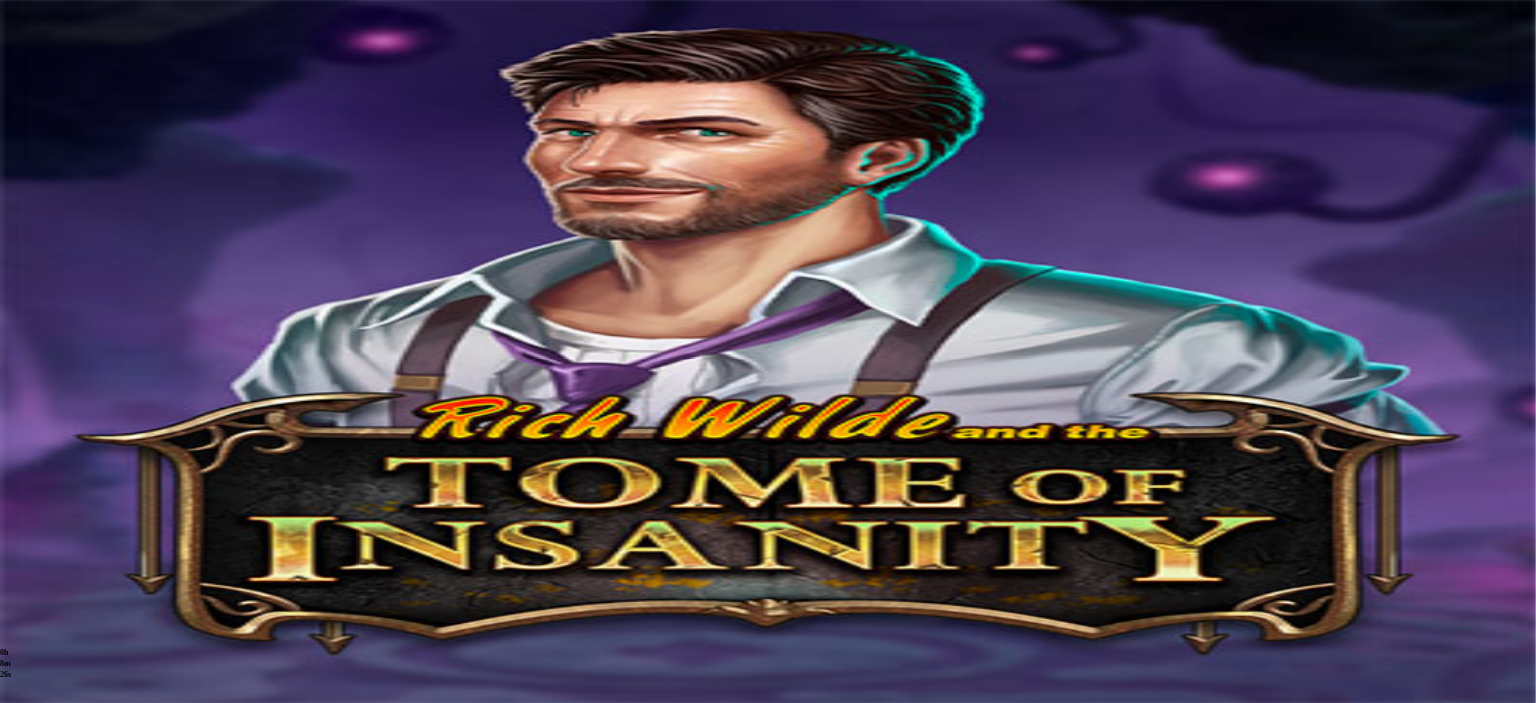 drag, startPoint x: 598, startPoint y: 177, endPoint x: 128, endPoint y: 163, distance: 470.20847 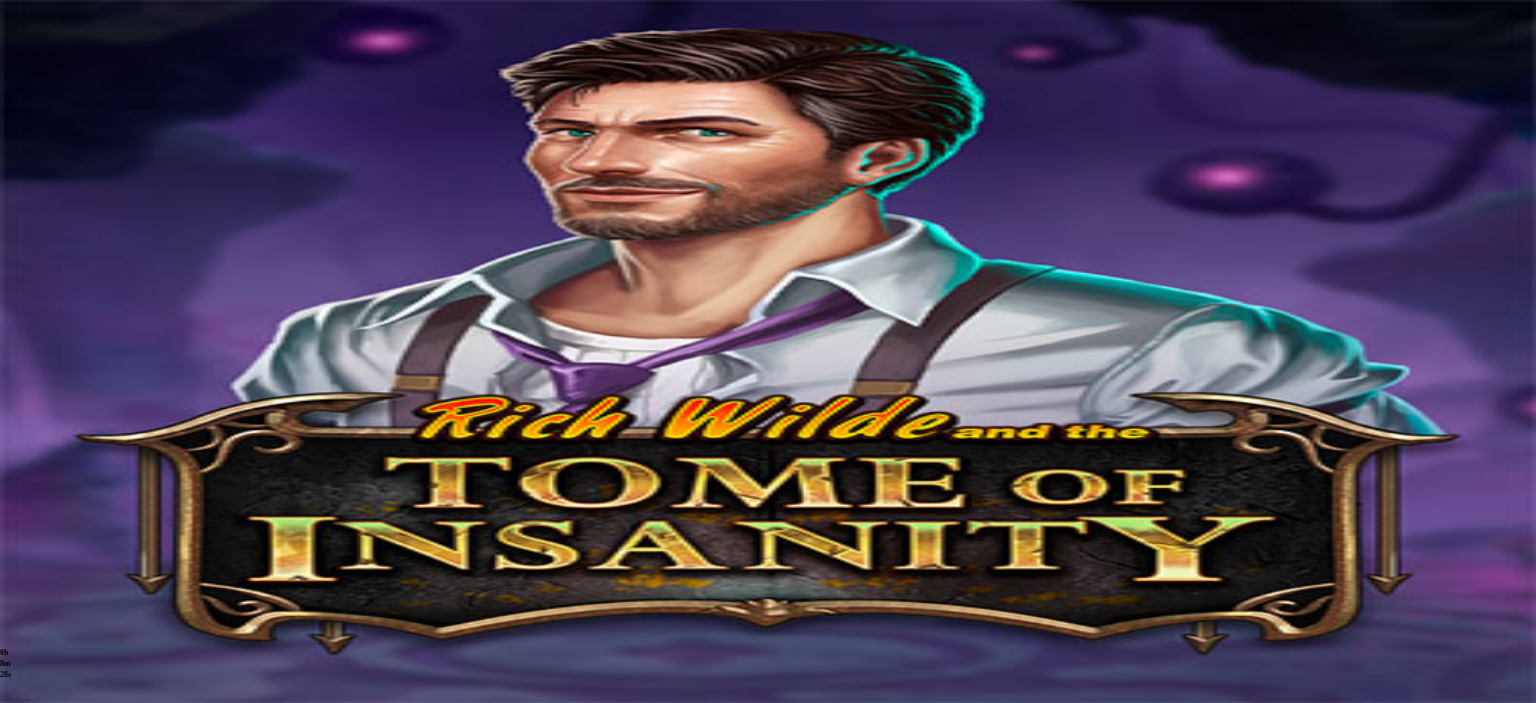 drag, startPoint x: 545, startPoint y: 182, endPoint x: 822, endPoint y: 178, distance: 277.02887 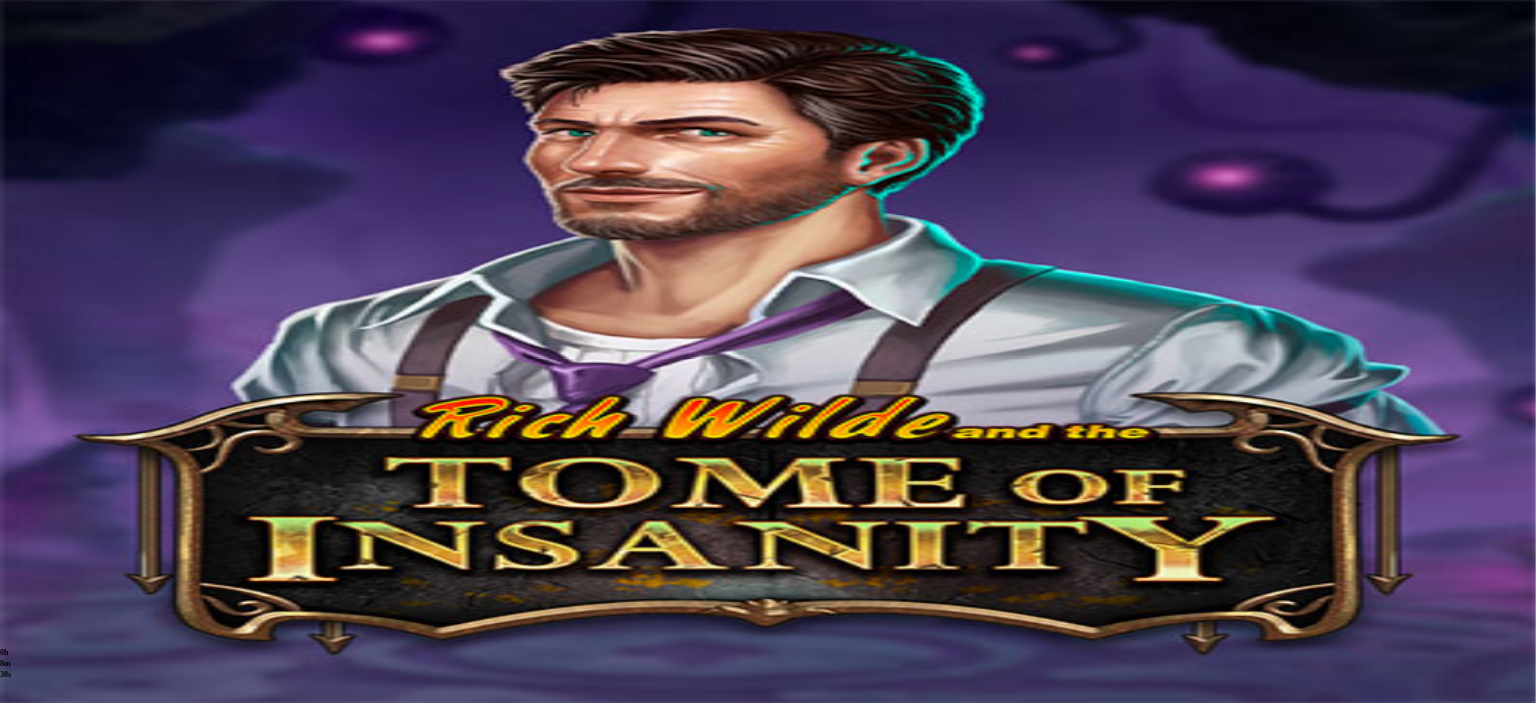 drag, startPoint x: 340, startPoint y: 178, endPoint x: 566, endPoint y: 176, distance: 226.00885 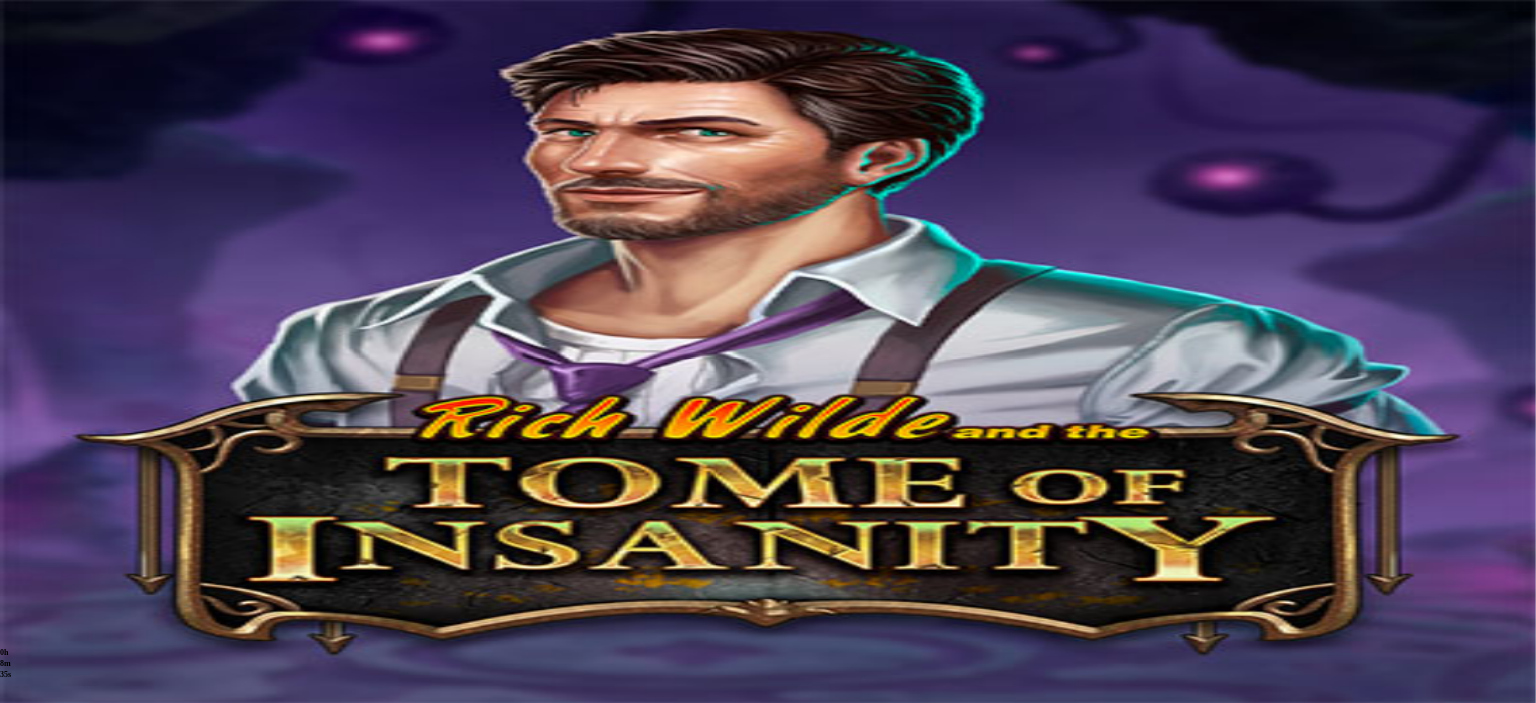 click on "Ota bonus" at bounding box center (-781, 1299) 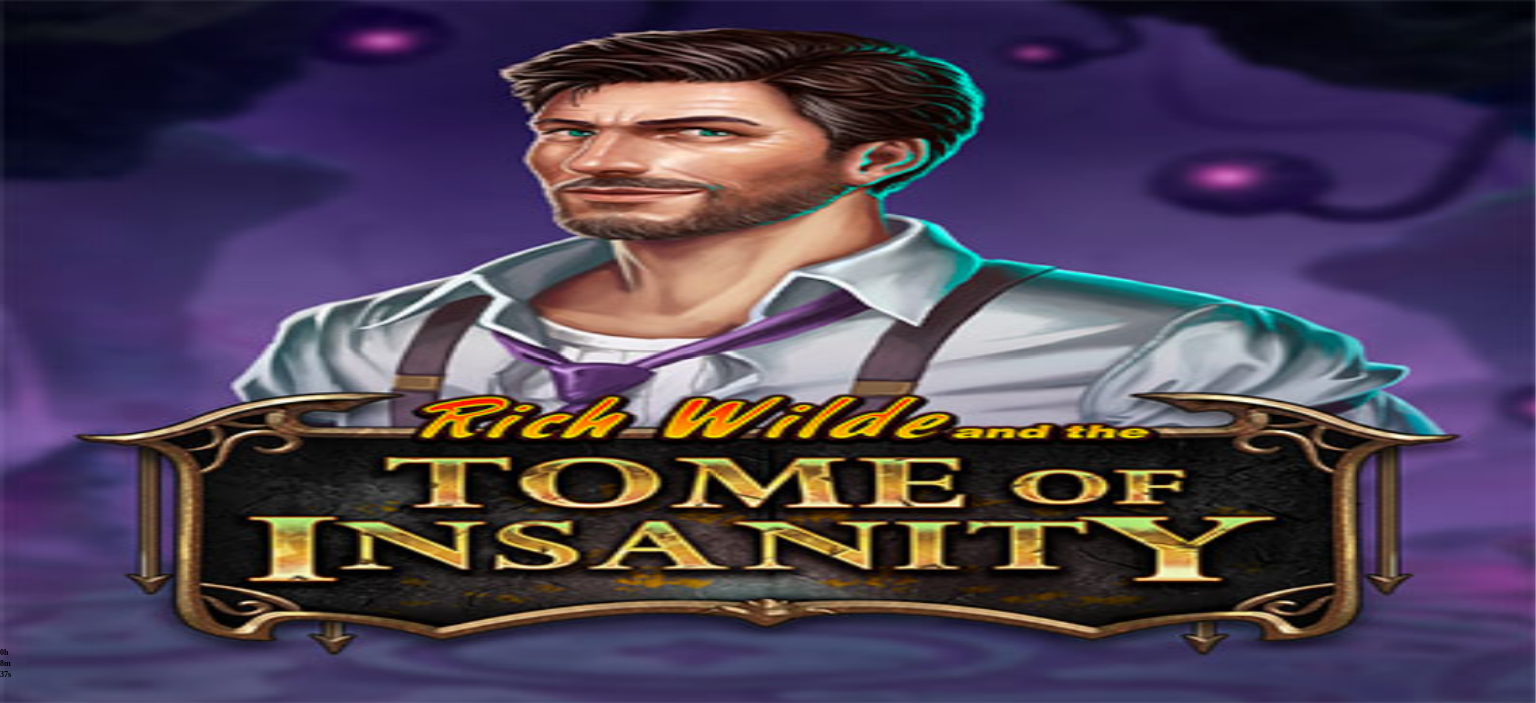 click on "€50" at bounding box center (210, 1751) 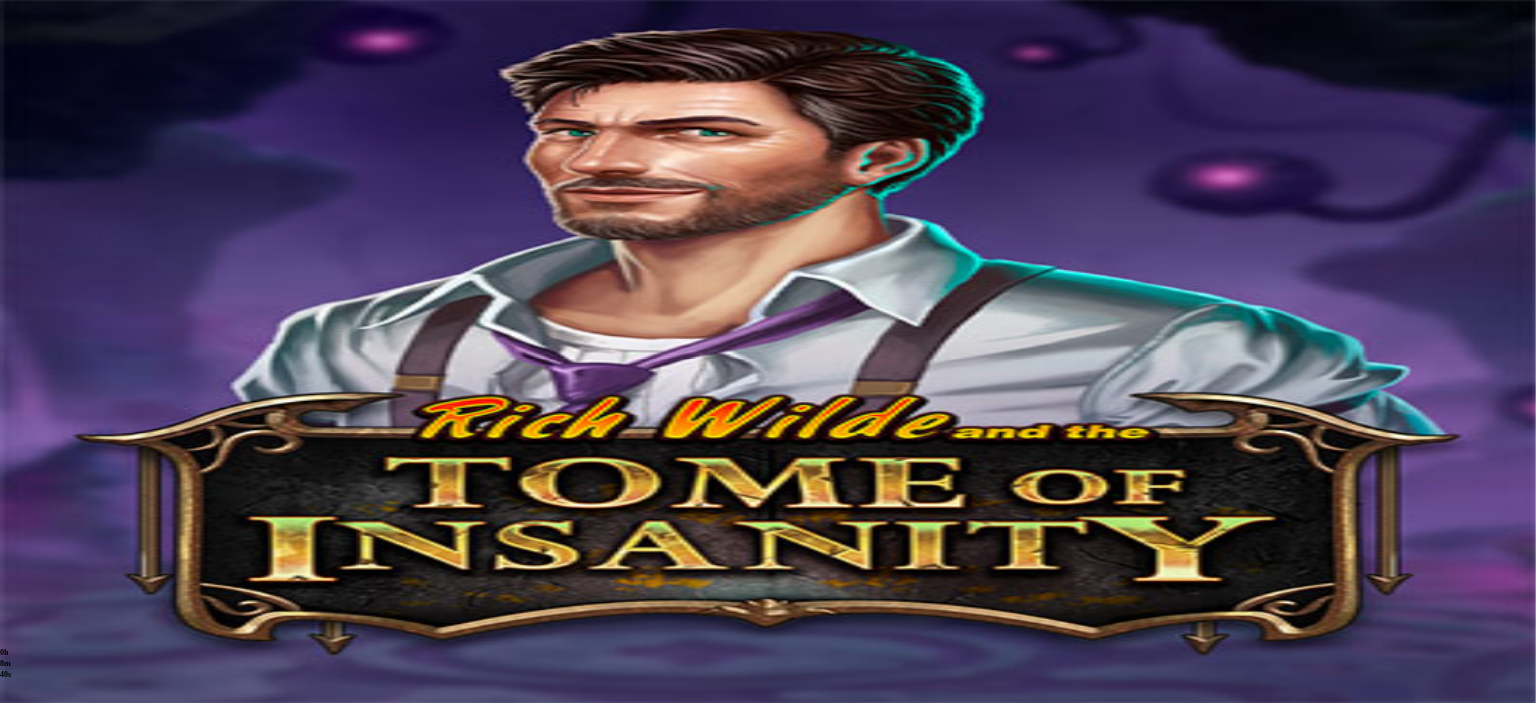 click on "TALLETA JA PELAA" at bounding box center [76, 1916] 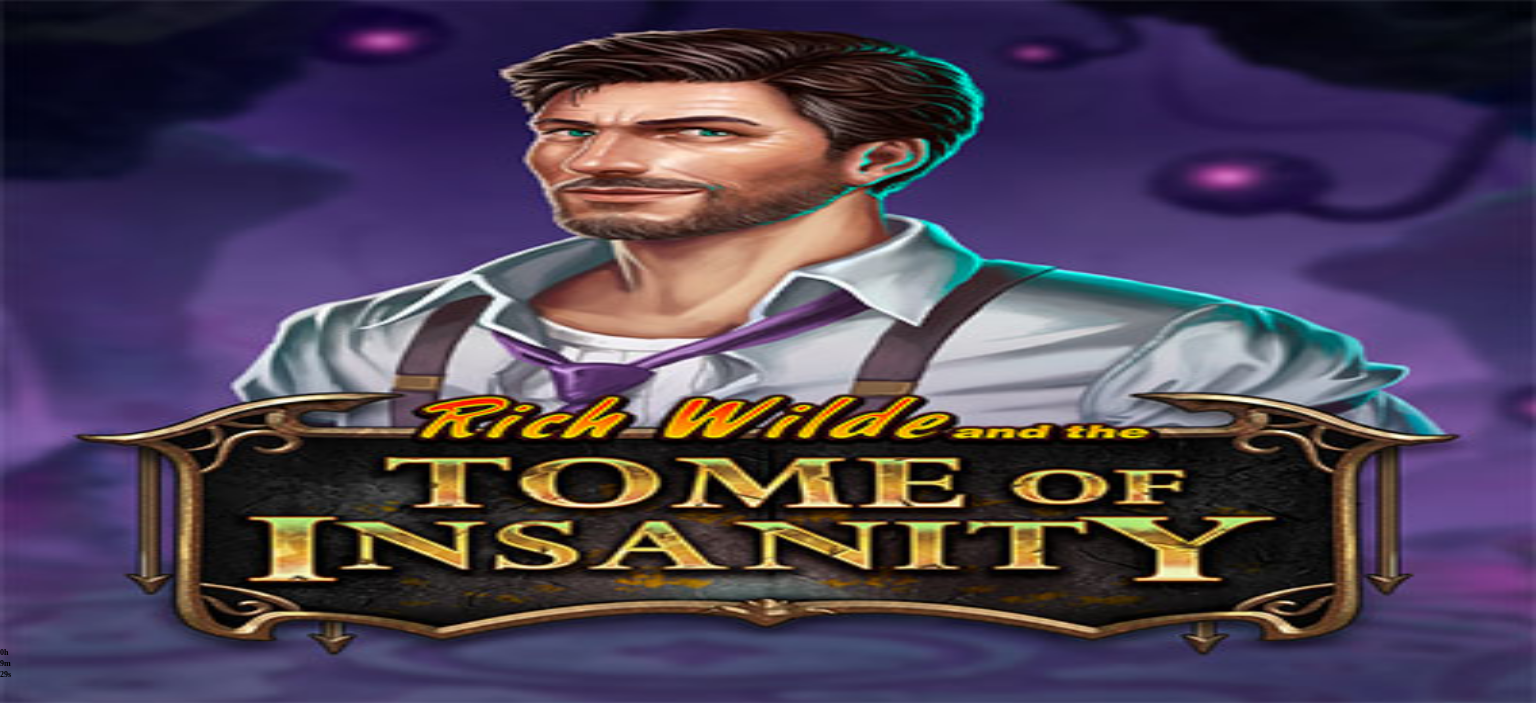 click on "Palkkiot" at bounding box center [79, 304] 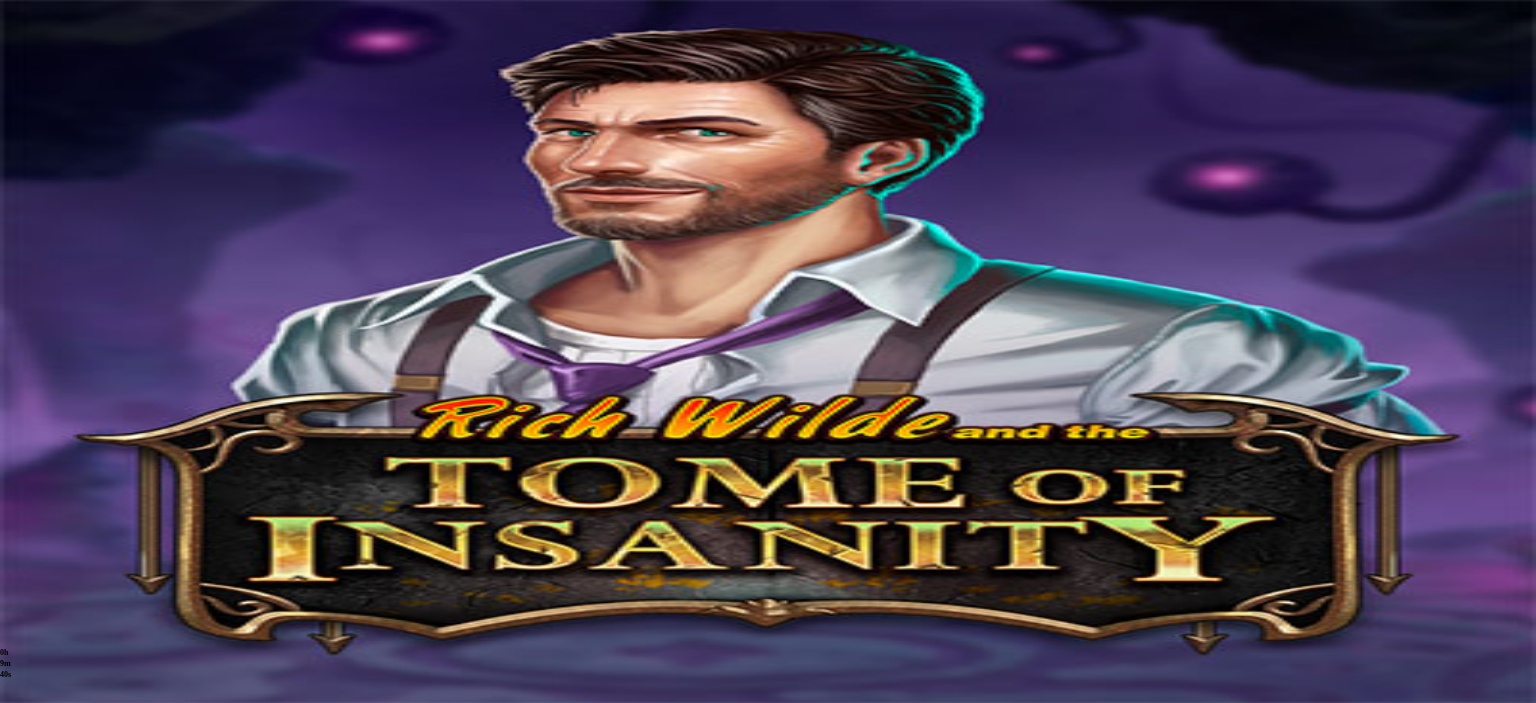 click at bounding box center (88, 709) 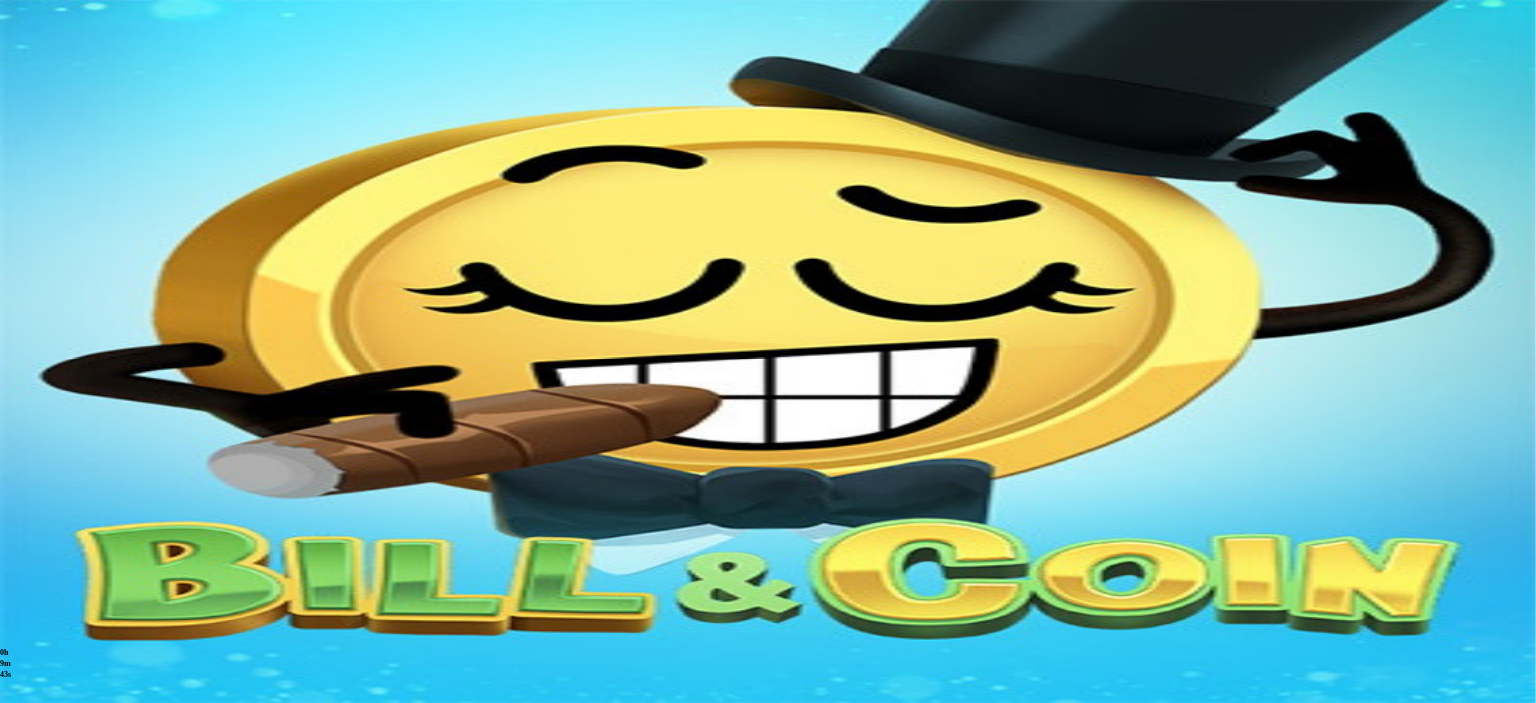 scroll, scrollTop: 0, scrollLeft: 0, axis: both 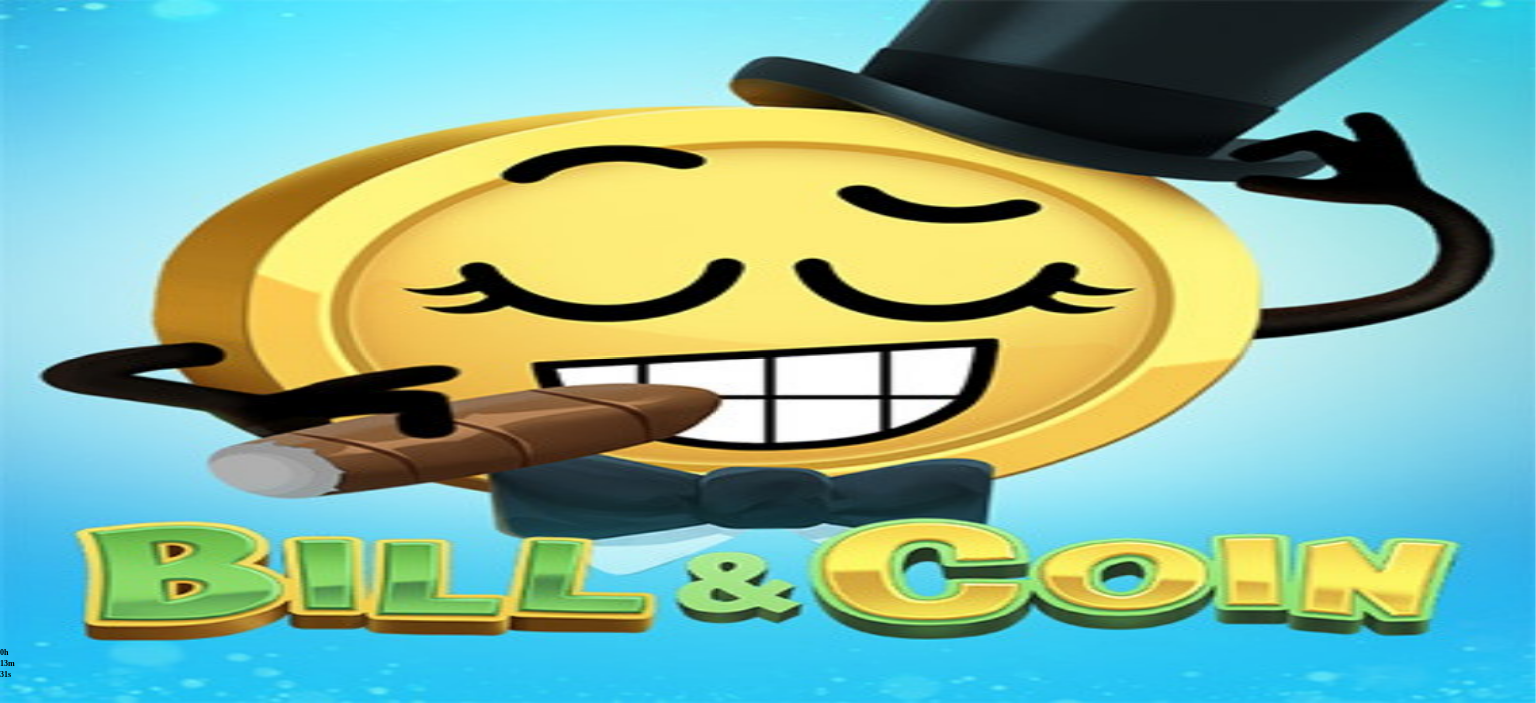 click at bounding box center (16, 1389) 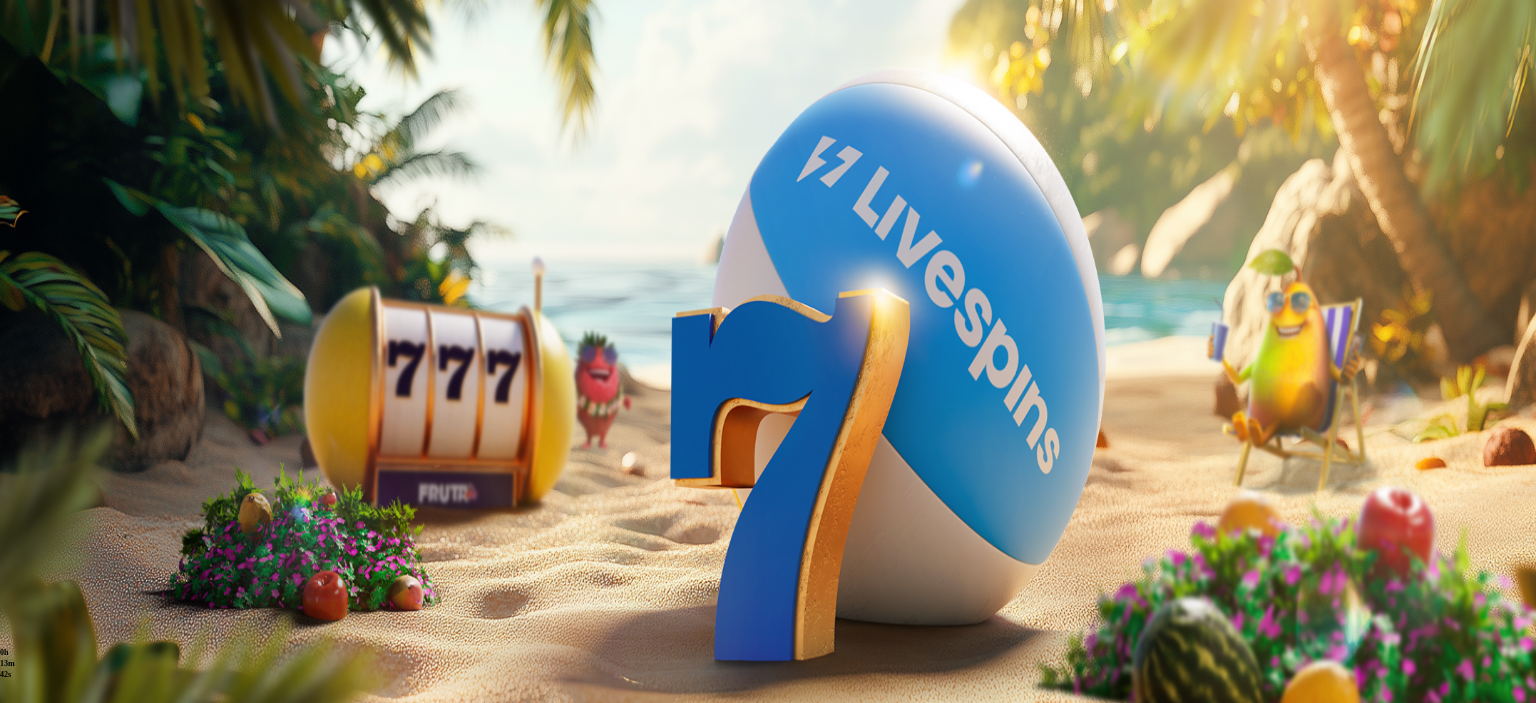 scroll, scrollTop: 0, scrollLeft: 0, axis: both 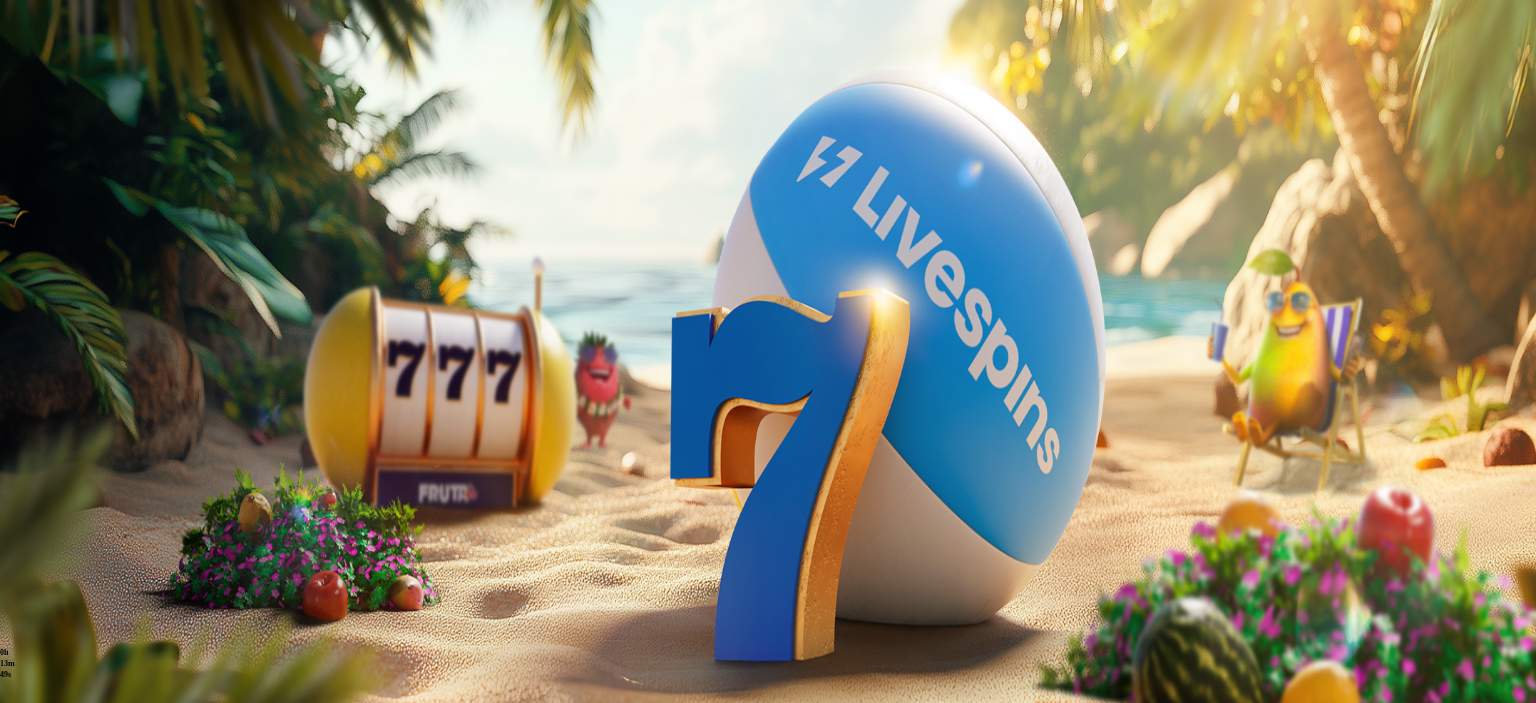 click at bounding box center (52, 363) 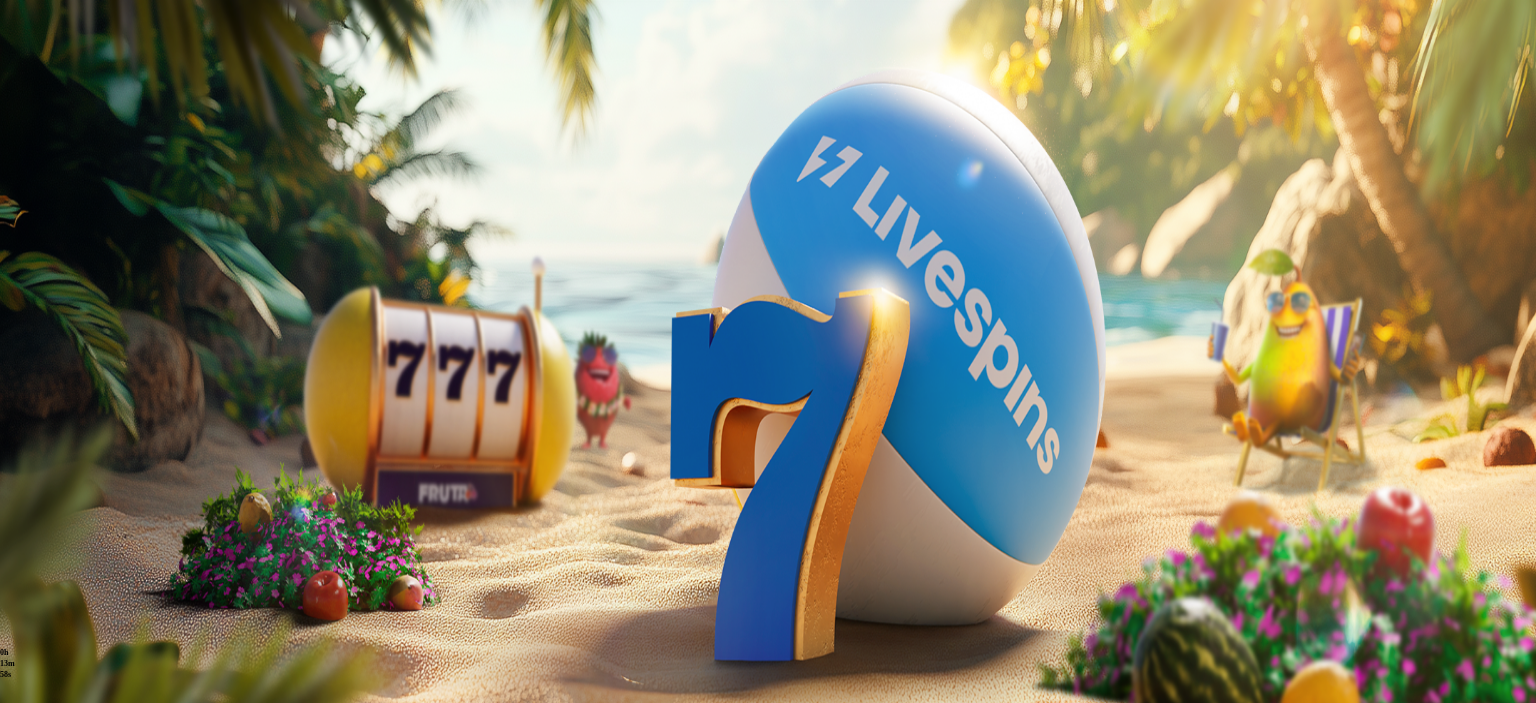click at bounding box center (16, 419) 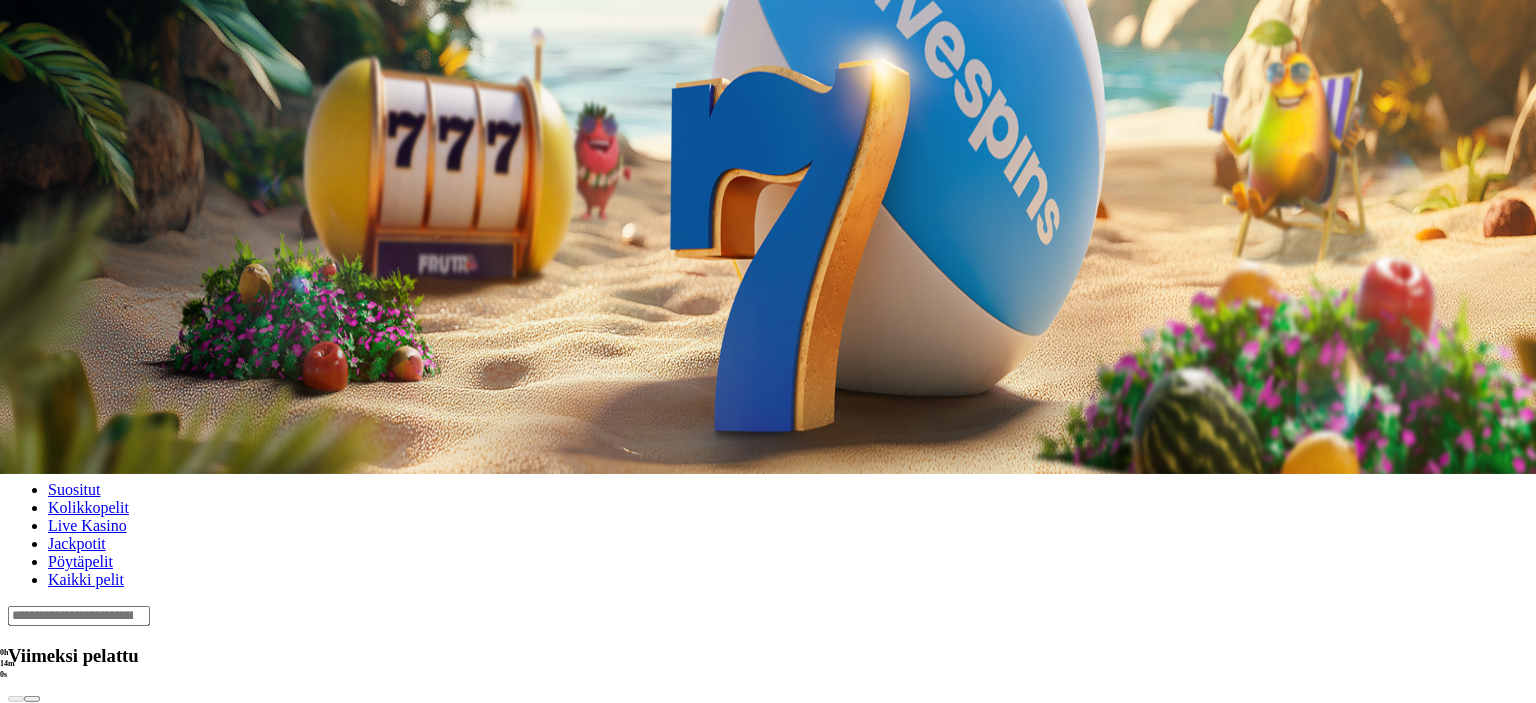 scroll, scrollTop: 316, scrollLeft: 0, axis: vertical 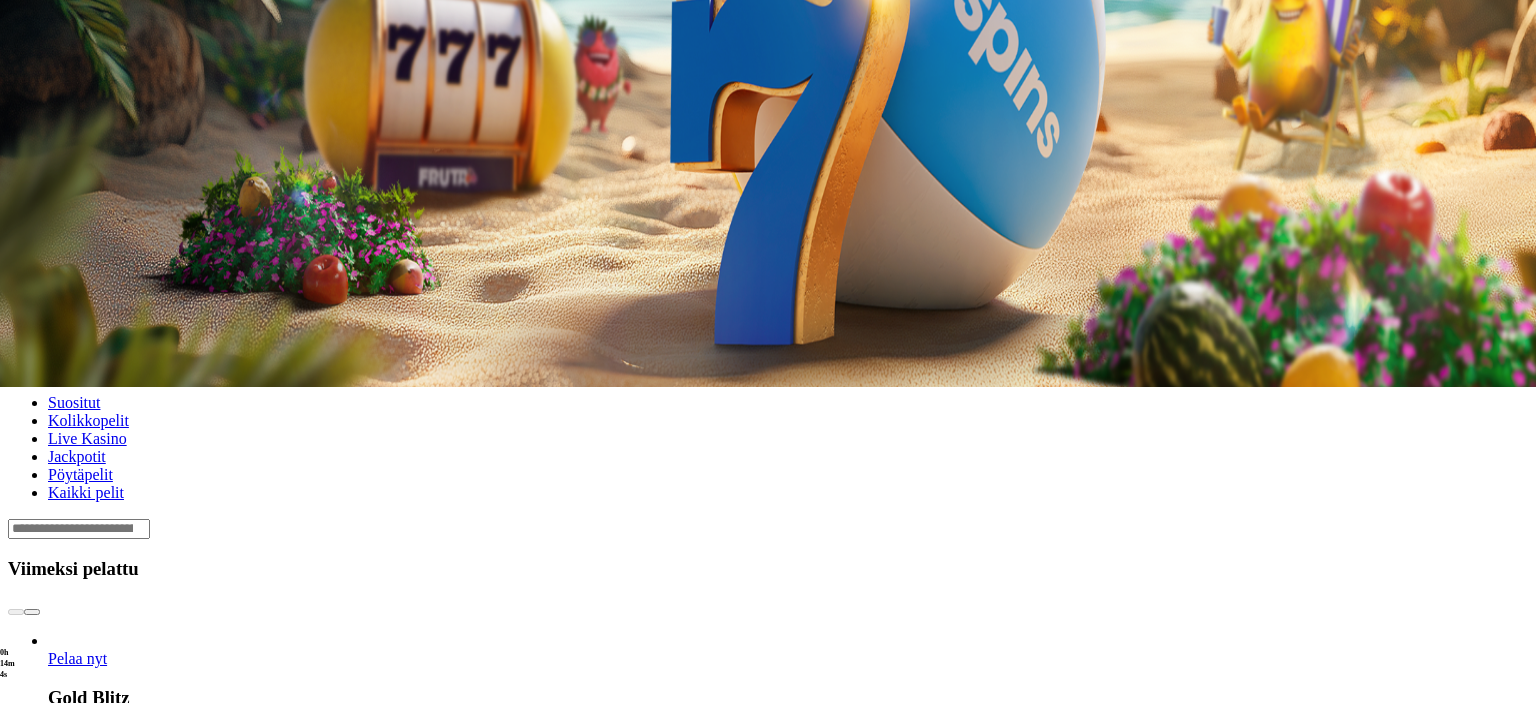 click at bounding box center (79, 529) 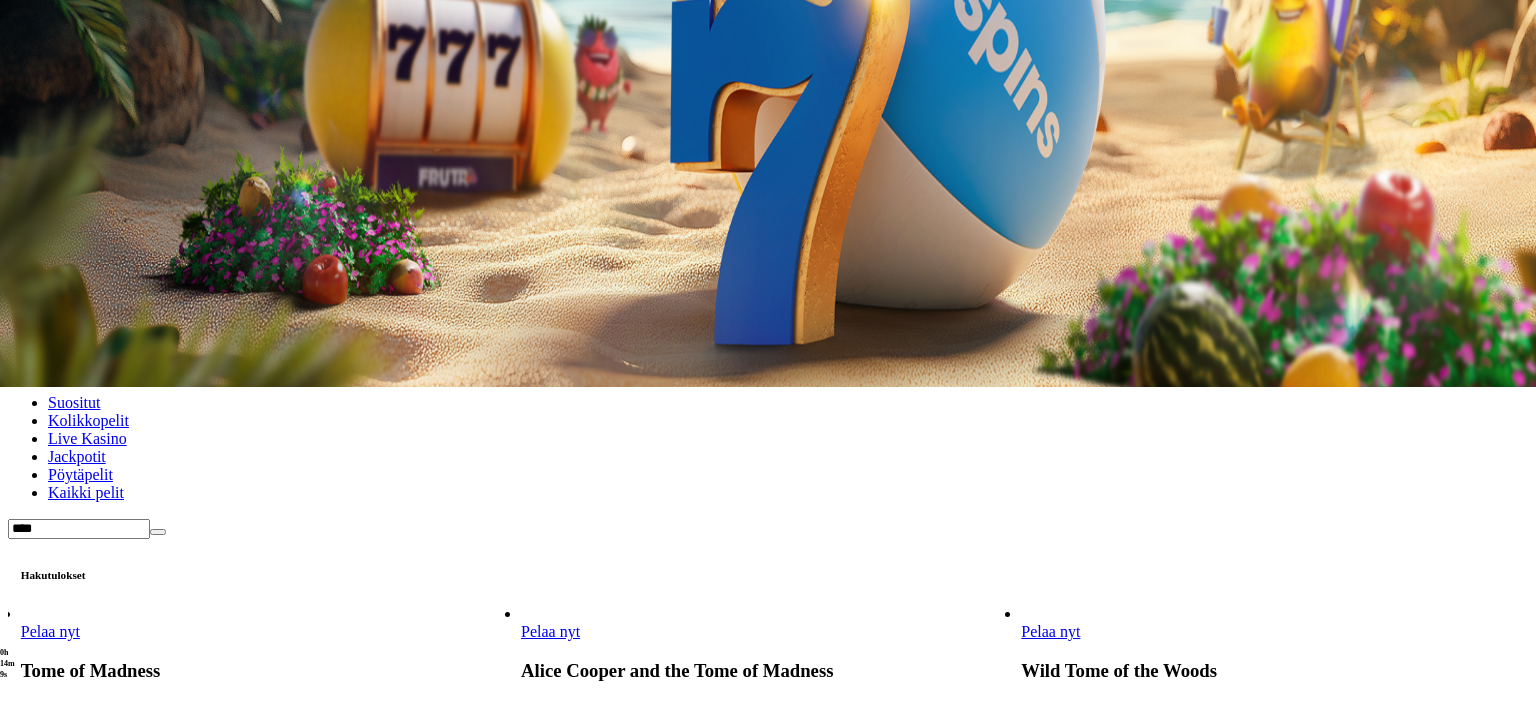 type on "****" 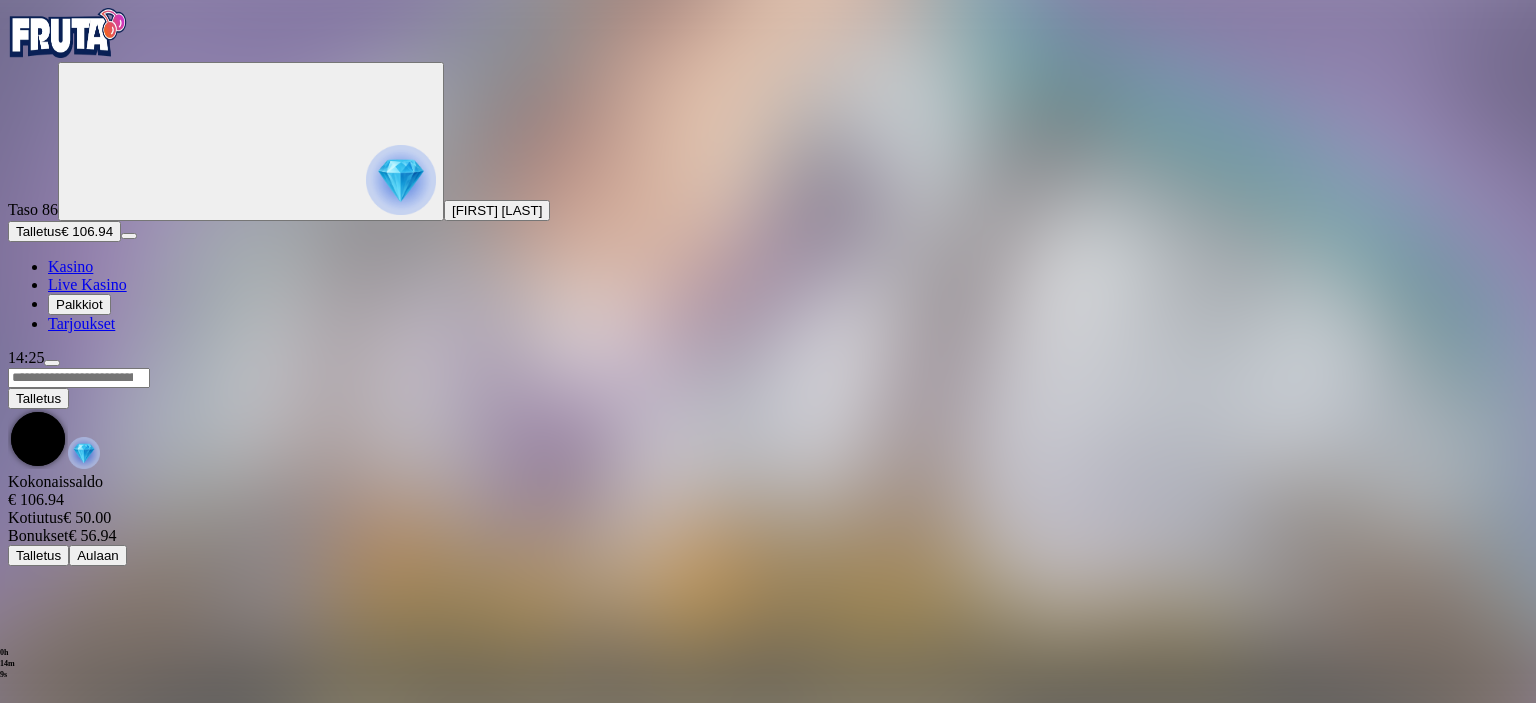 scroll, scrollTop: 0, scrollLeft: 0, axis: both 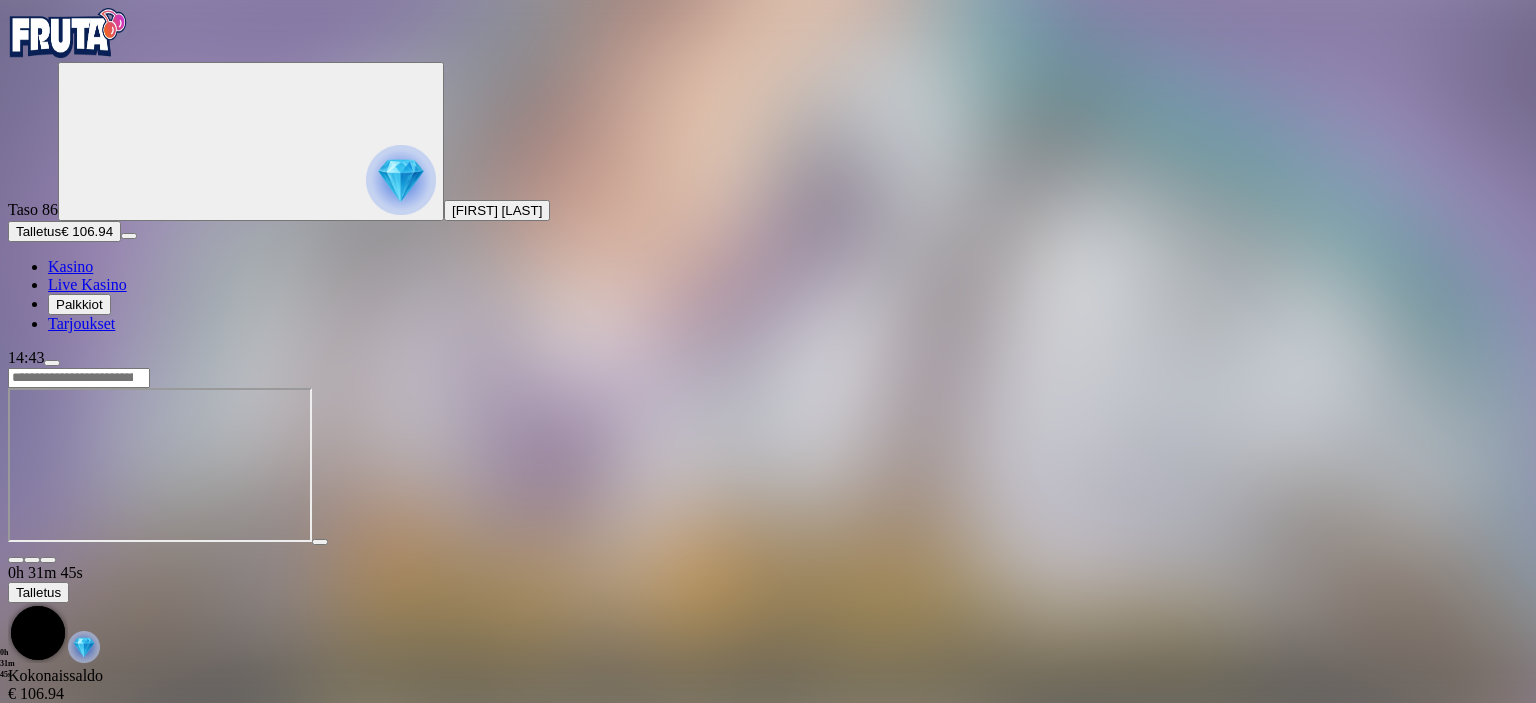 click on "Talletus" at bounding box center (38, 231) 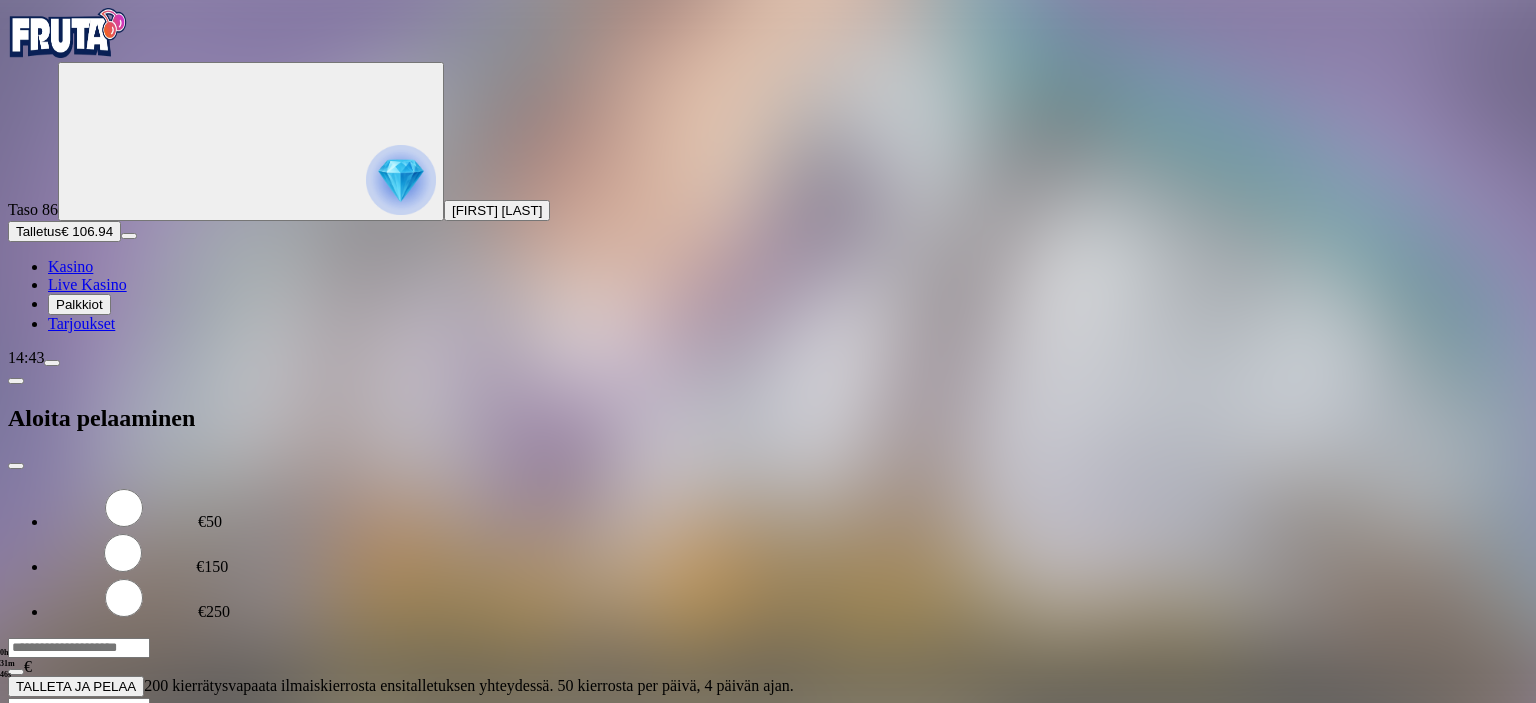 click on "€50" at bounding box center [210, 521] 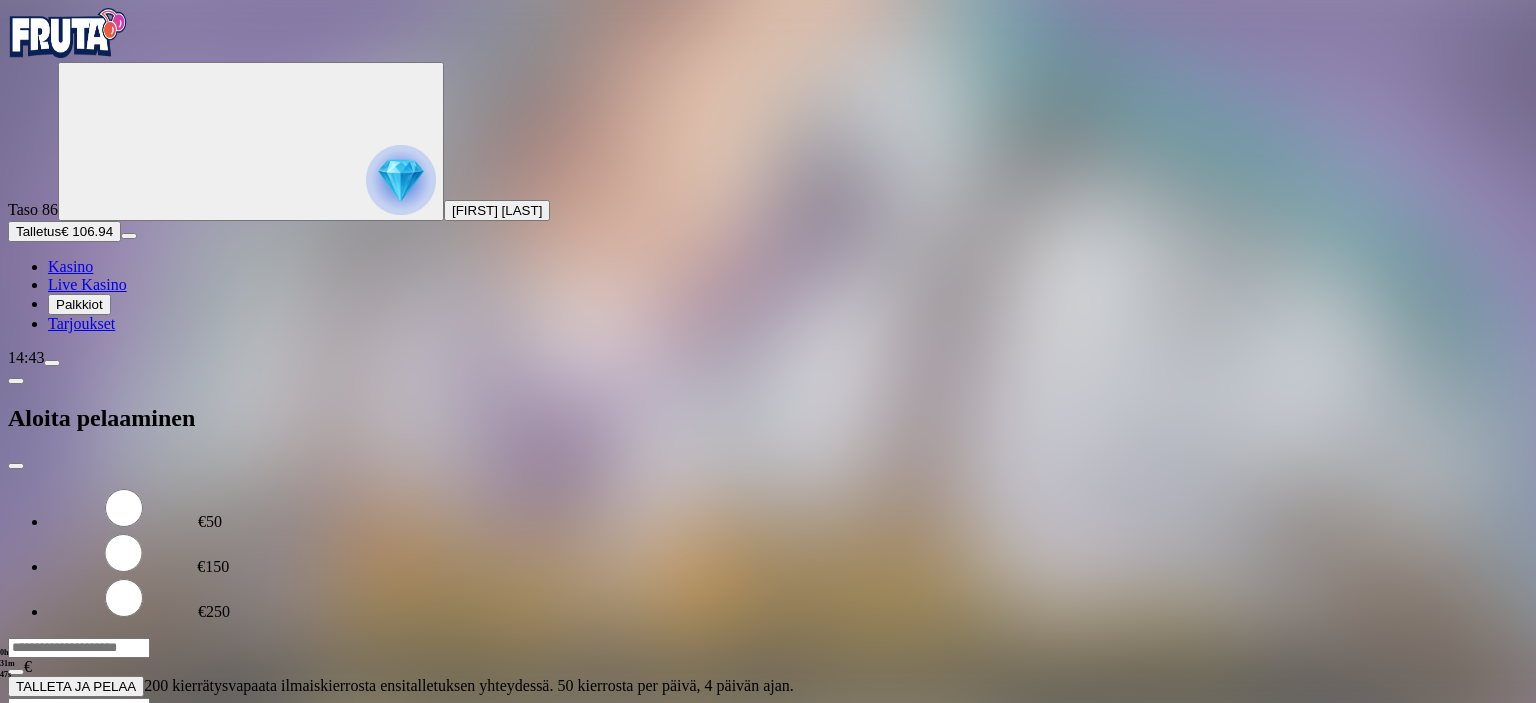click on "TALLETA JA PELAA" at bounding box center [76, 686] 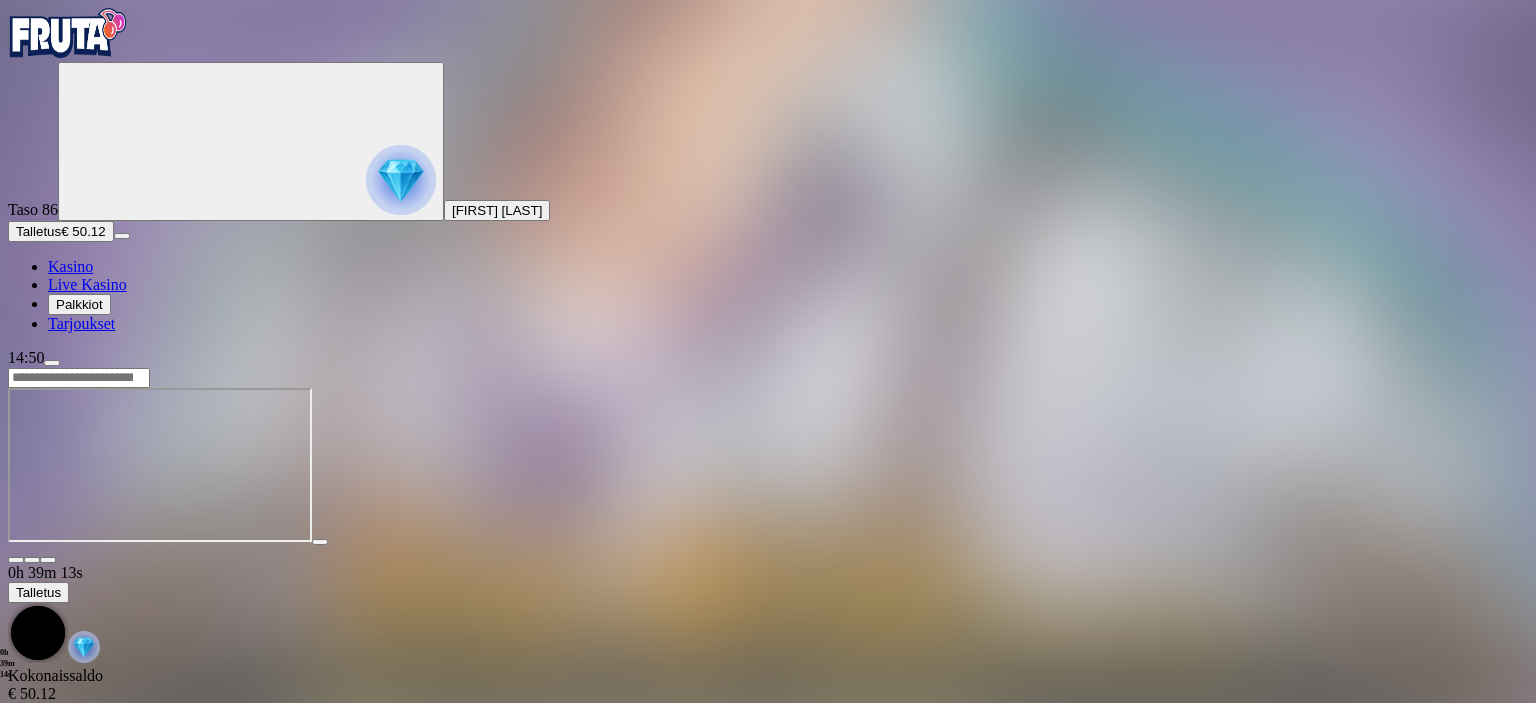 click at bounding box center (52, 363) 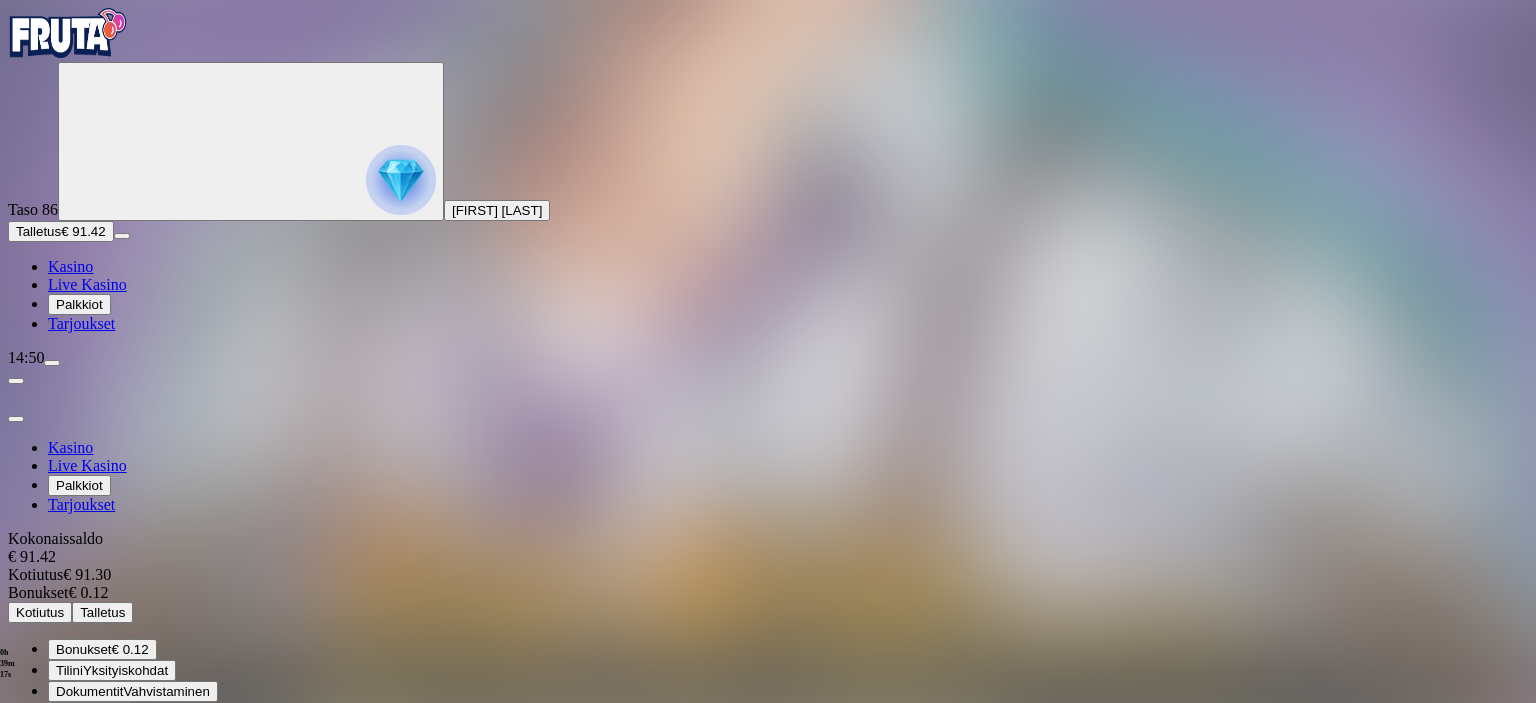 click on "Kotiutus" at bounding box center (40, 612) 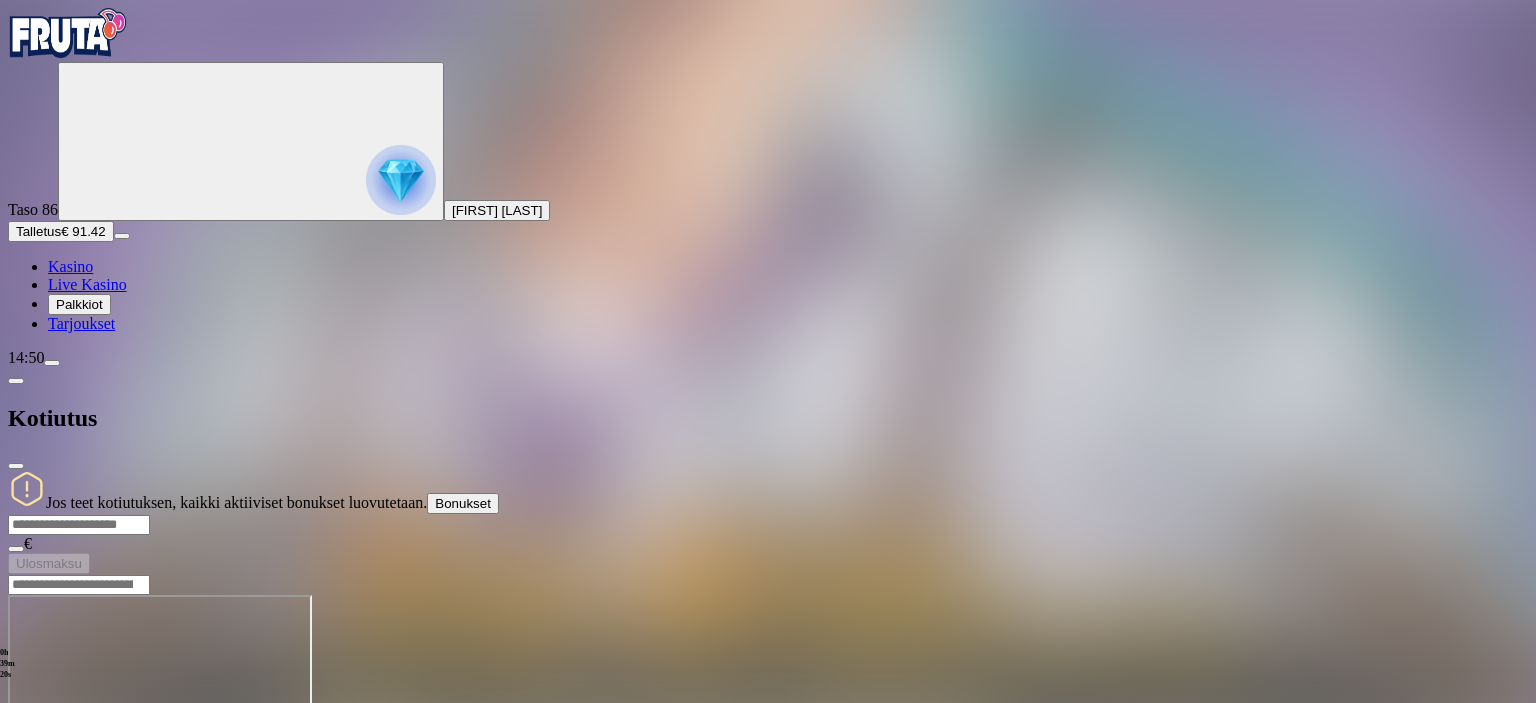 click at bounding box center (79, 525) 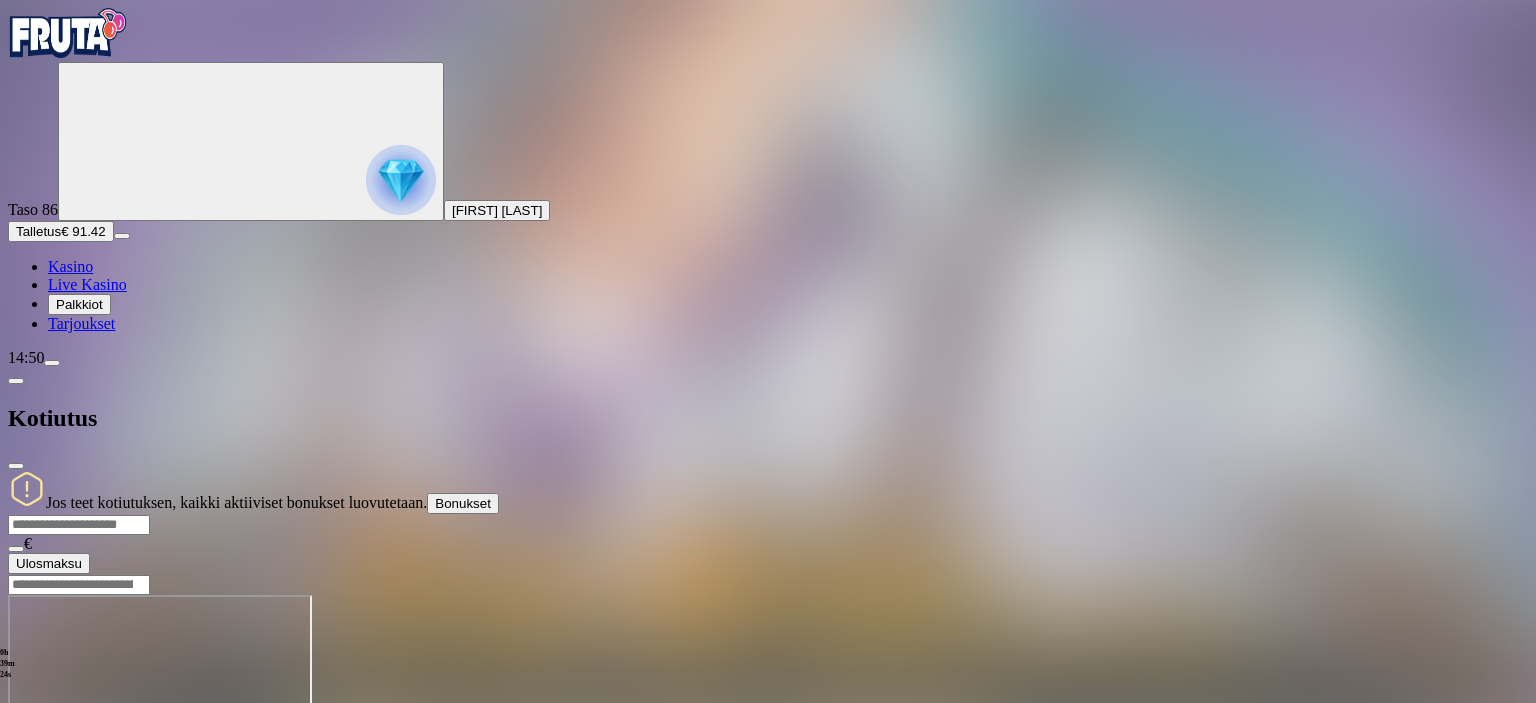 type on "**" 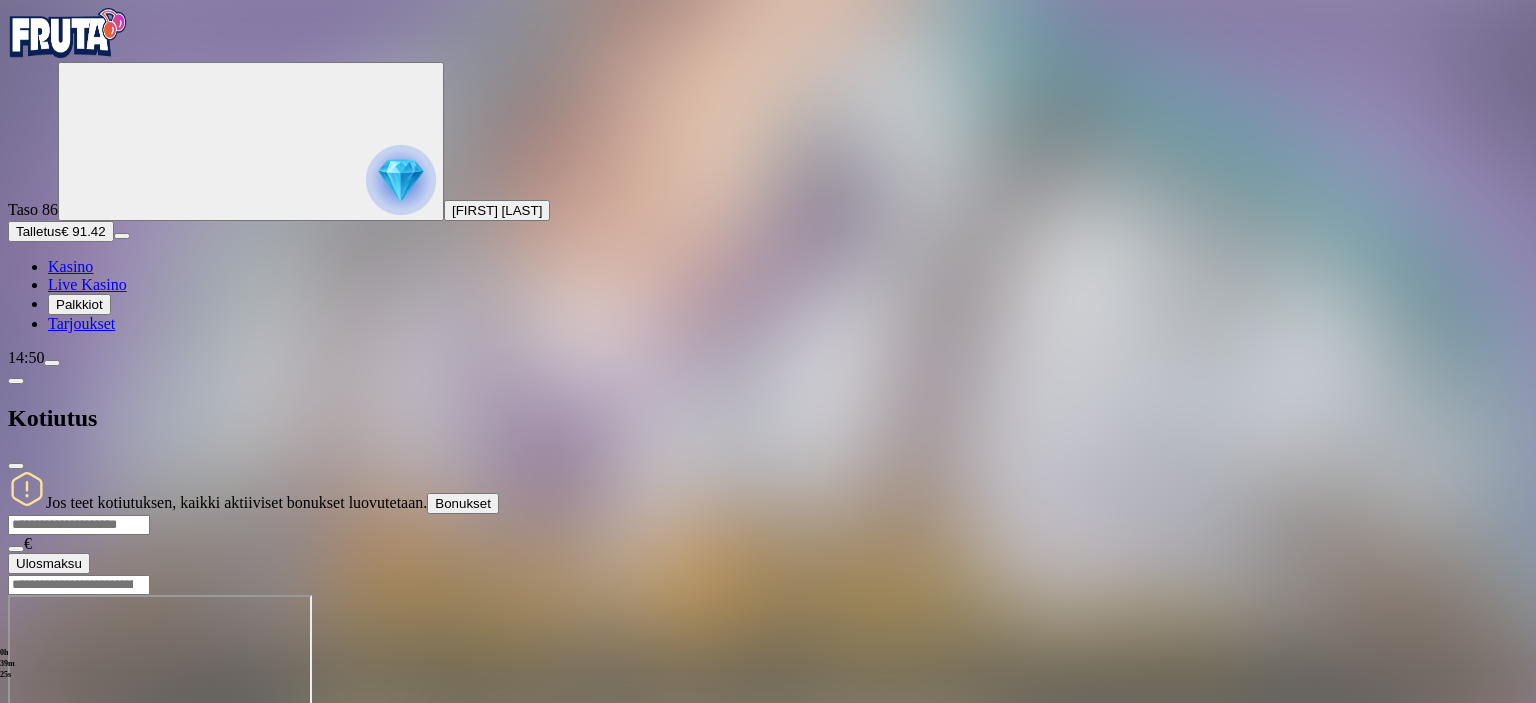 click on "Ulosmaksu" at bounding box center (49, 563) 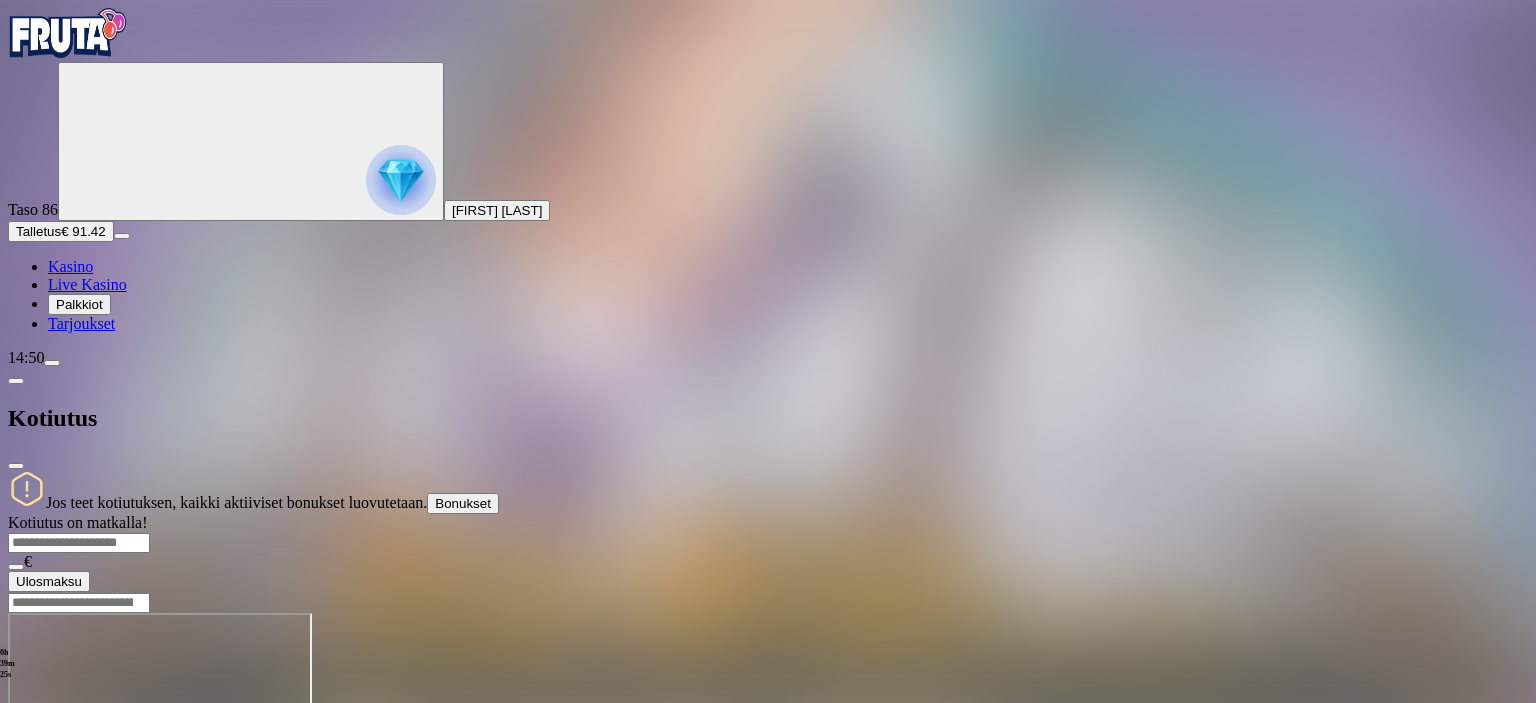 type 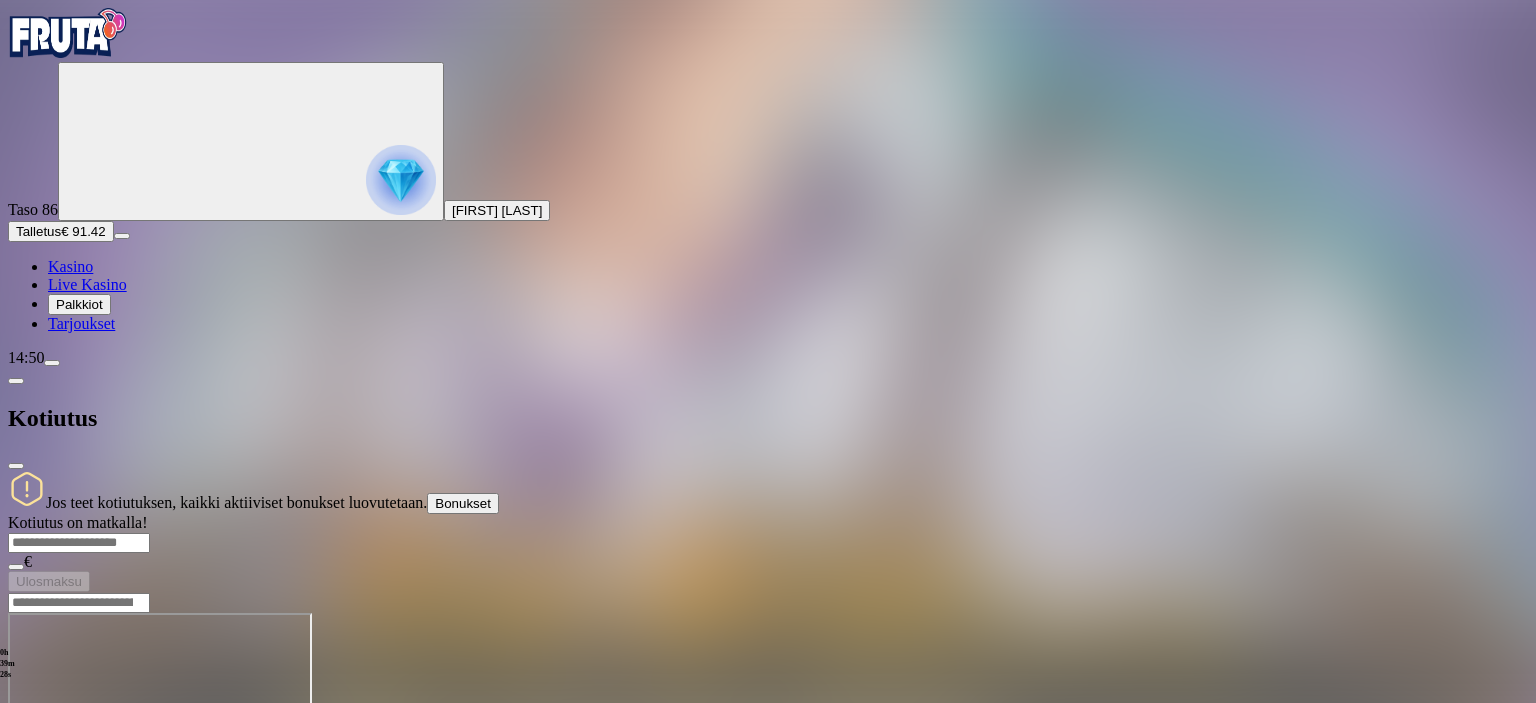 click at bounding box center [16, 466] 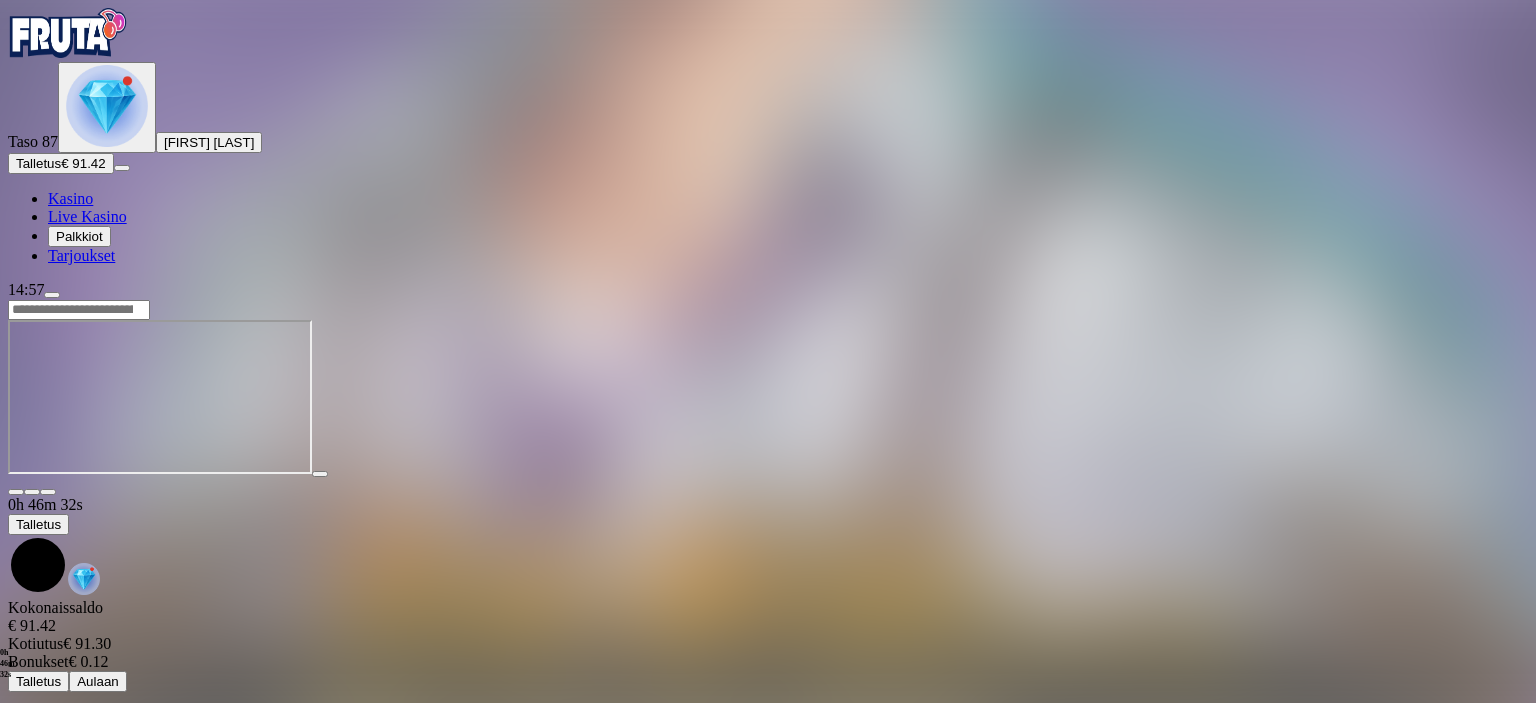 click at bounding box center (107, 106) 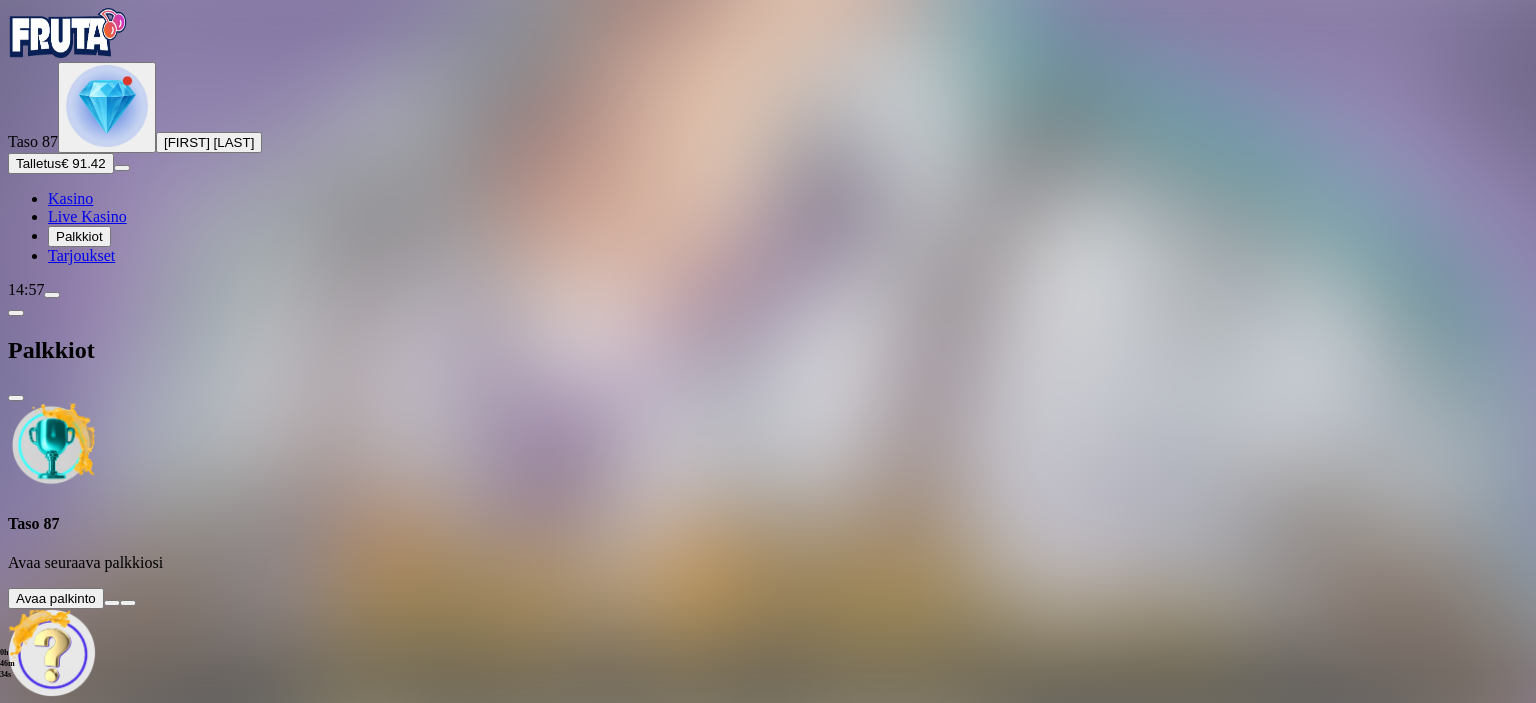 click at bounding box center (112, 603) 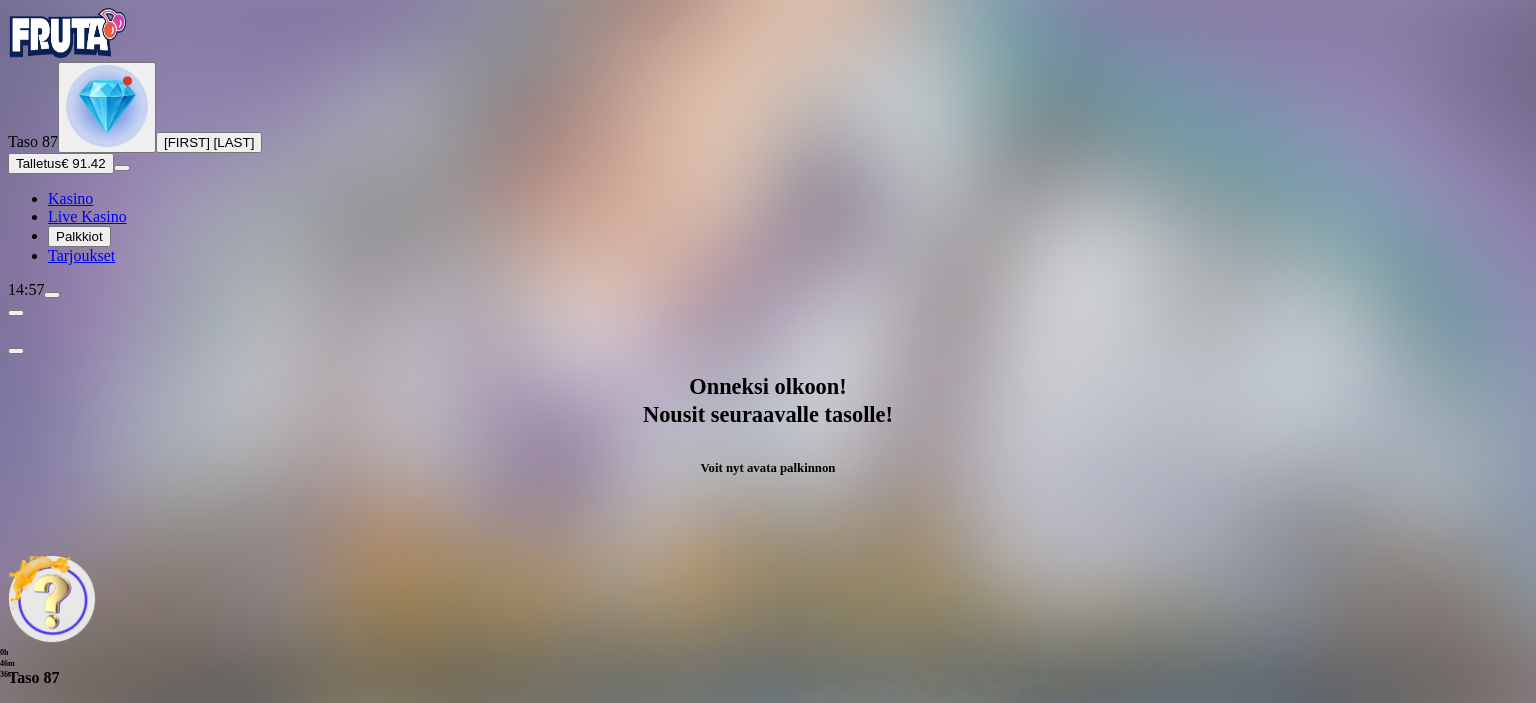 click on "Avaa palkinto" at bounding box center [768, 795] 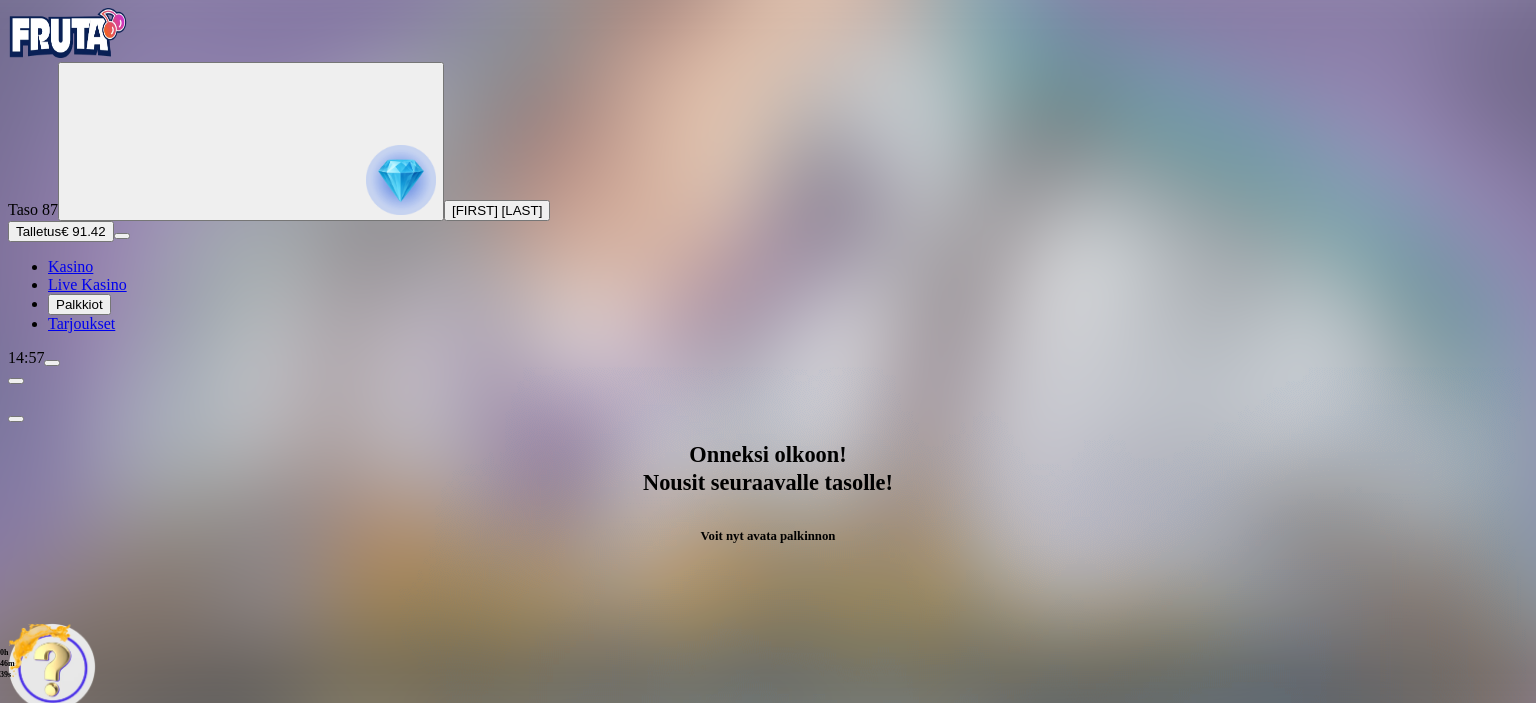 click at bounding box center (88, 1067) 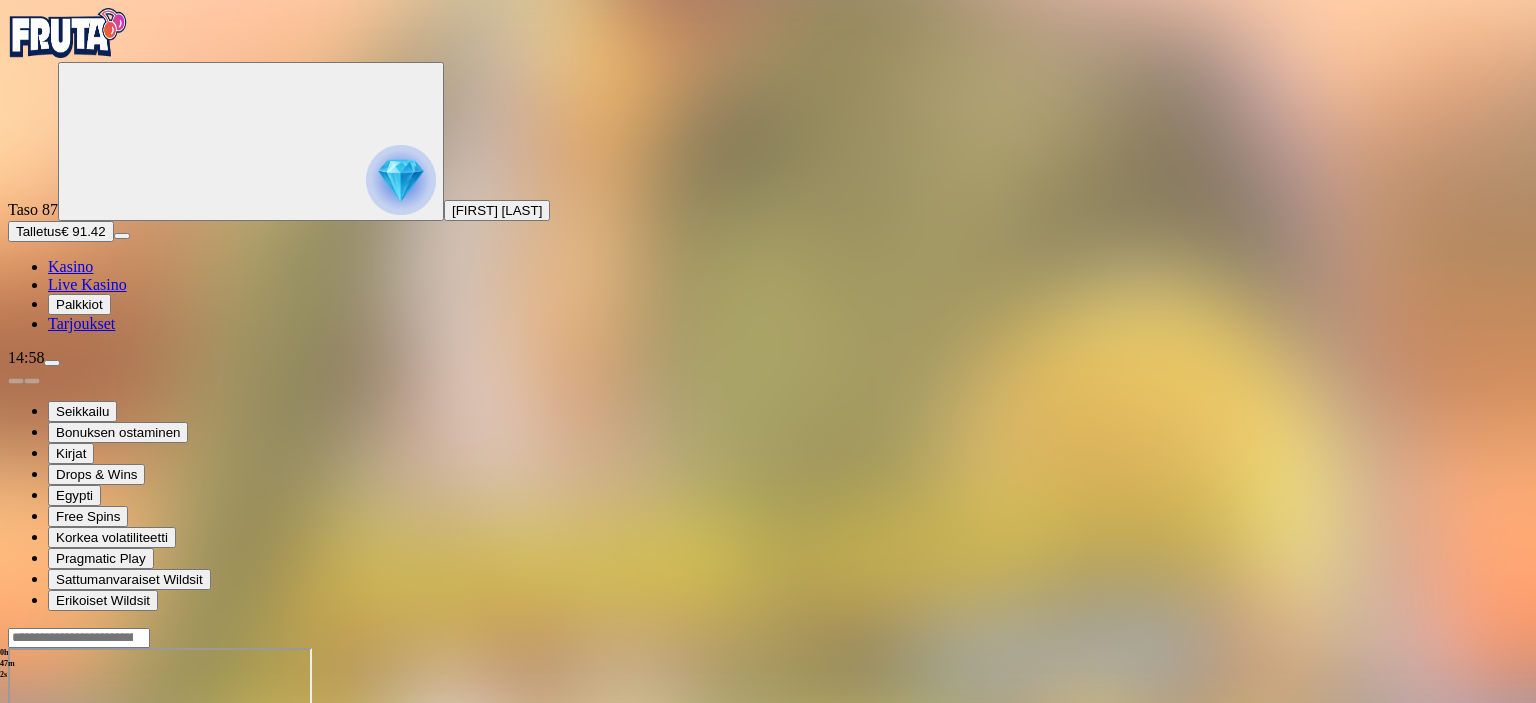 click at bounding box center (16, 820) 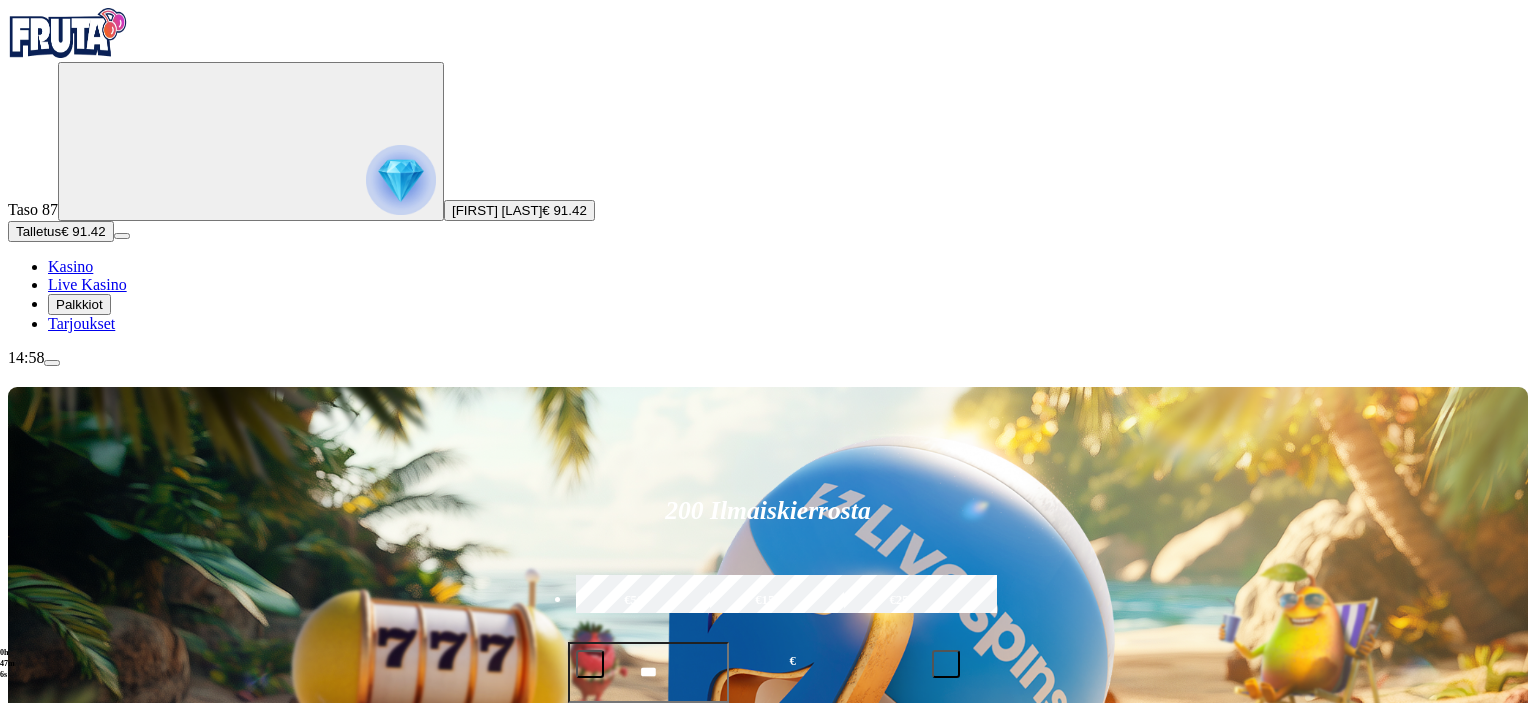 click on "14:58" at bounding box center [768, 358] 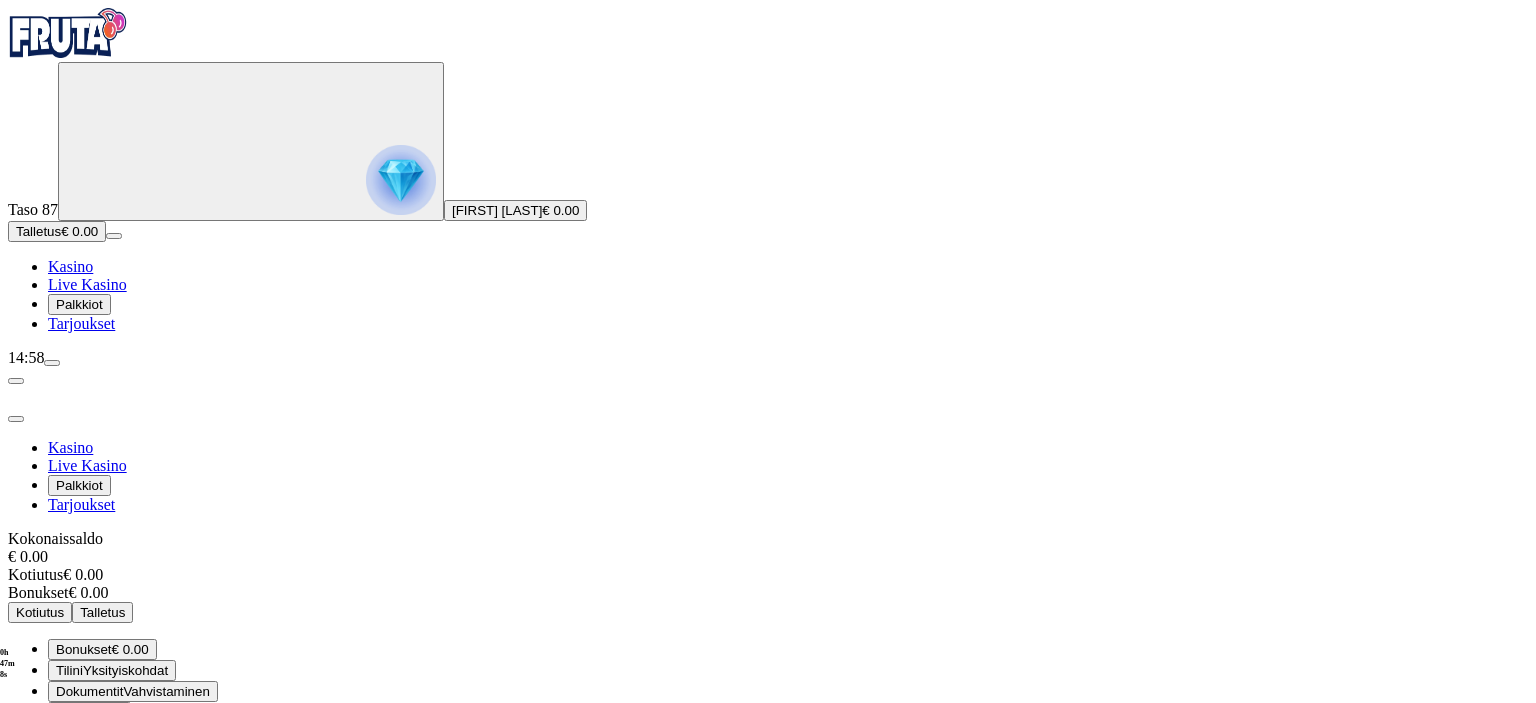 click on "Kirjaudu ulos" at bounding box center [54, 854] 